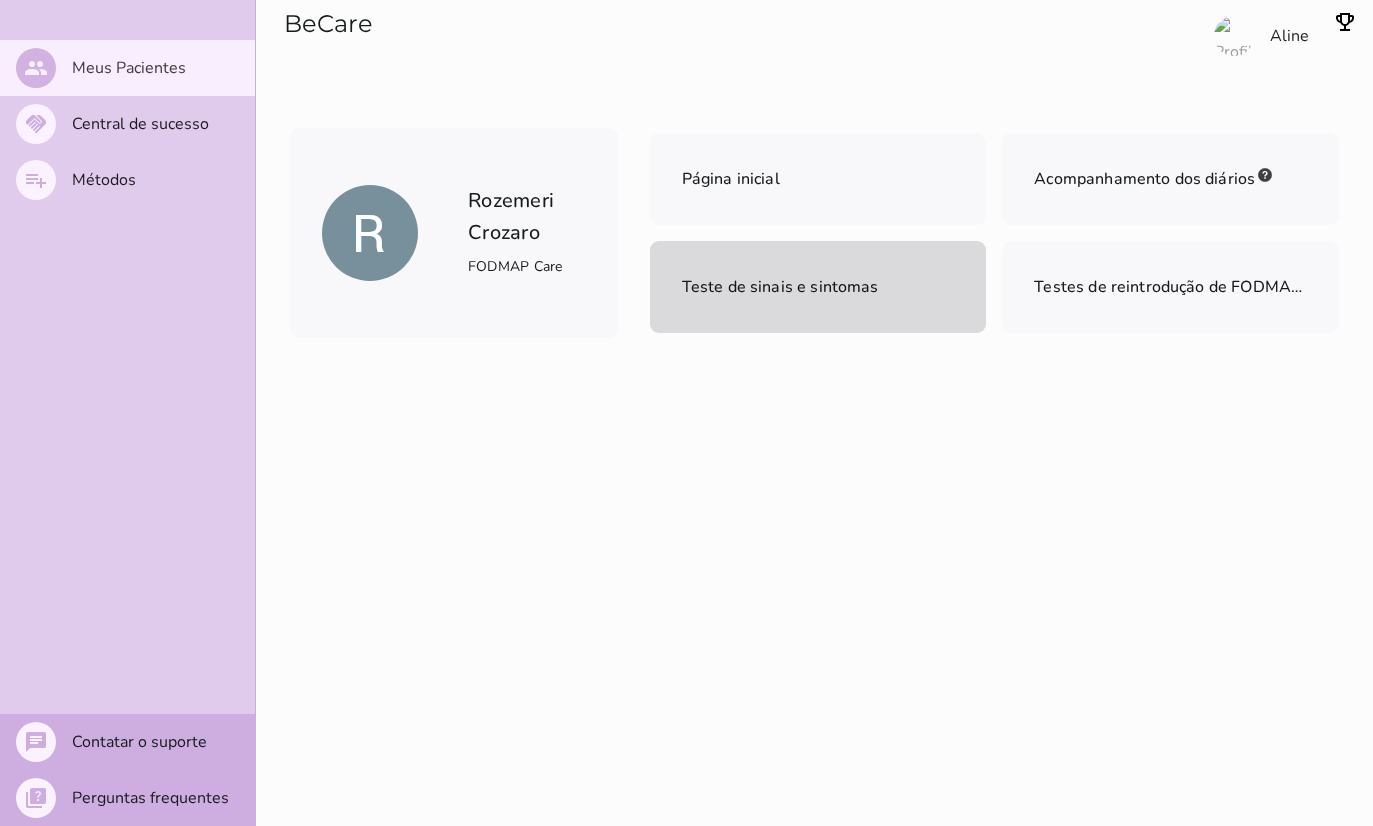 scroll, scrollTop: 0, scrollLeft: 0, axis: both 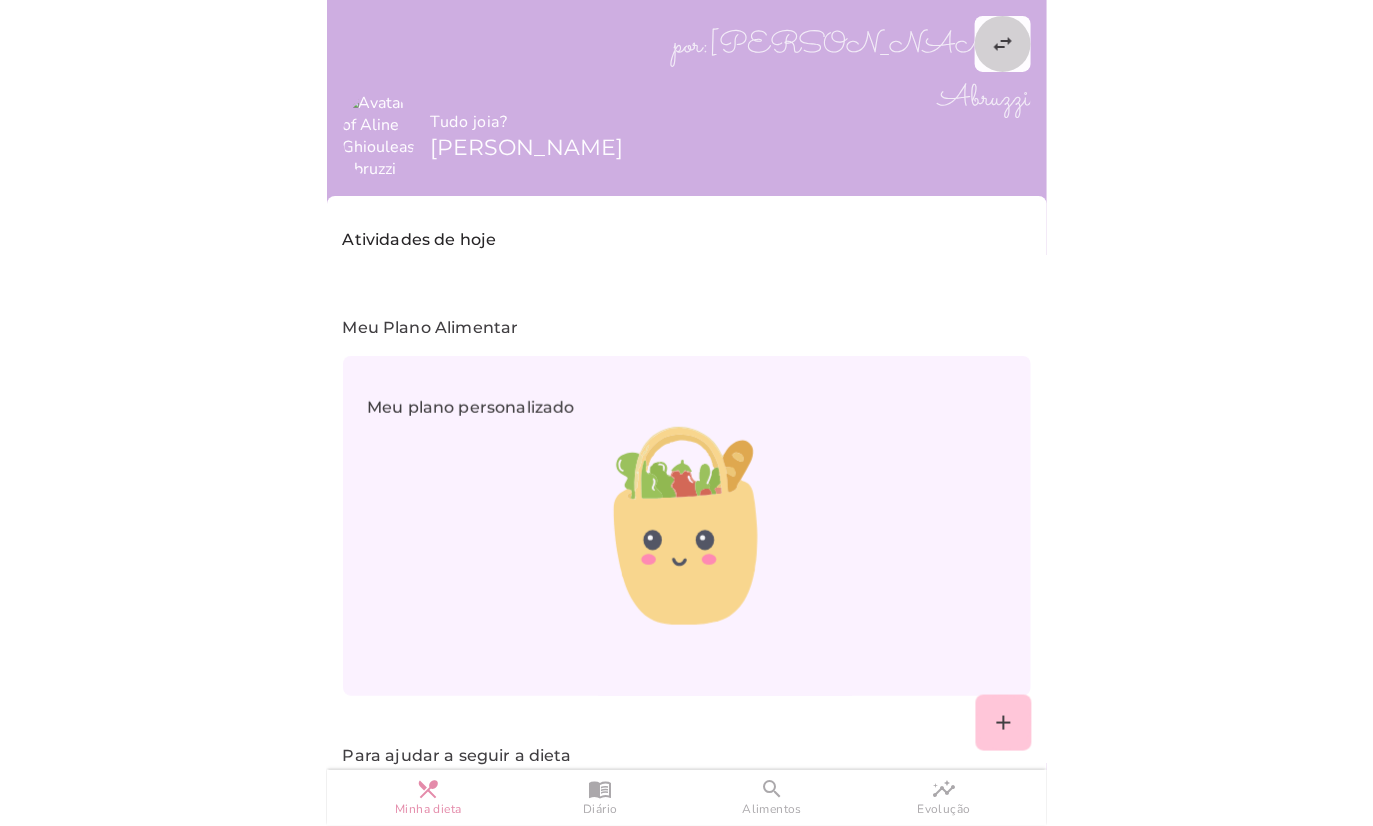 click on "swap_horiz" at bounding box center (0, 0) 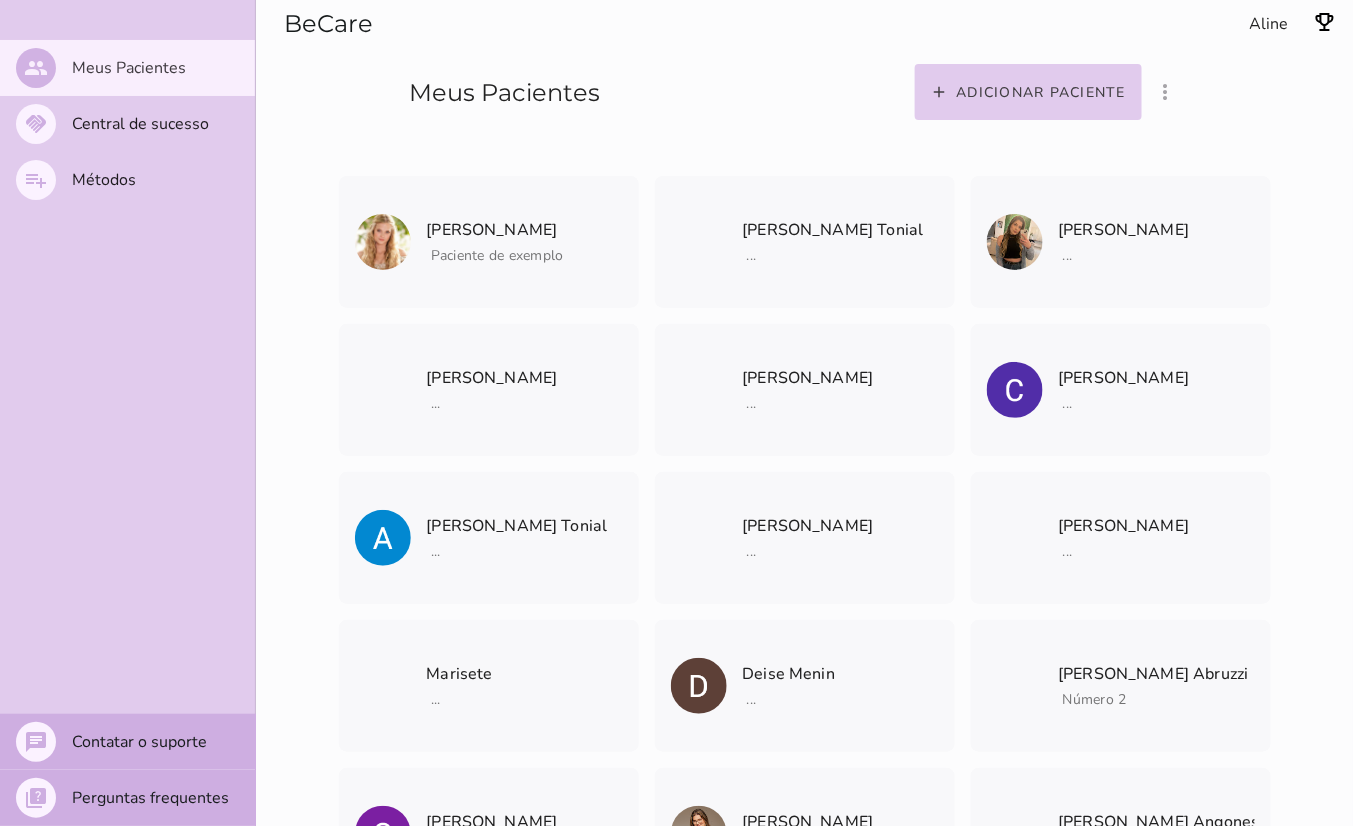 scroll, scrollTop: 1591, scrollLeft: 0, axis: vertical 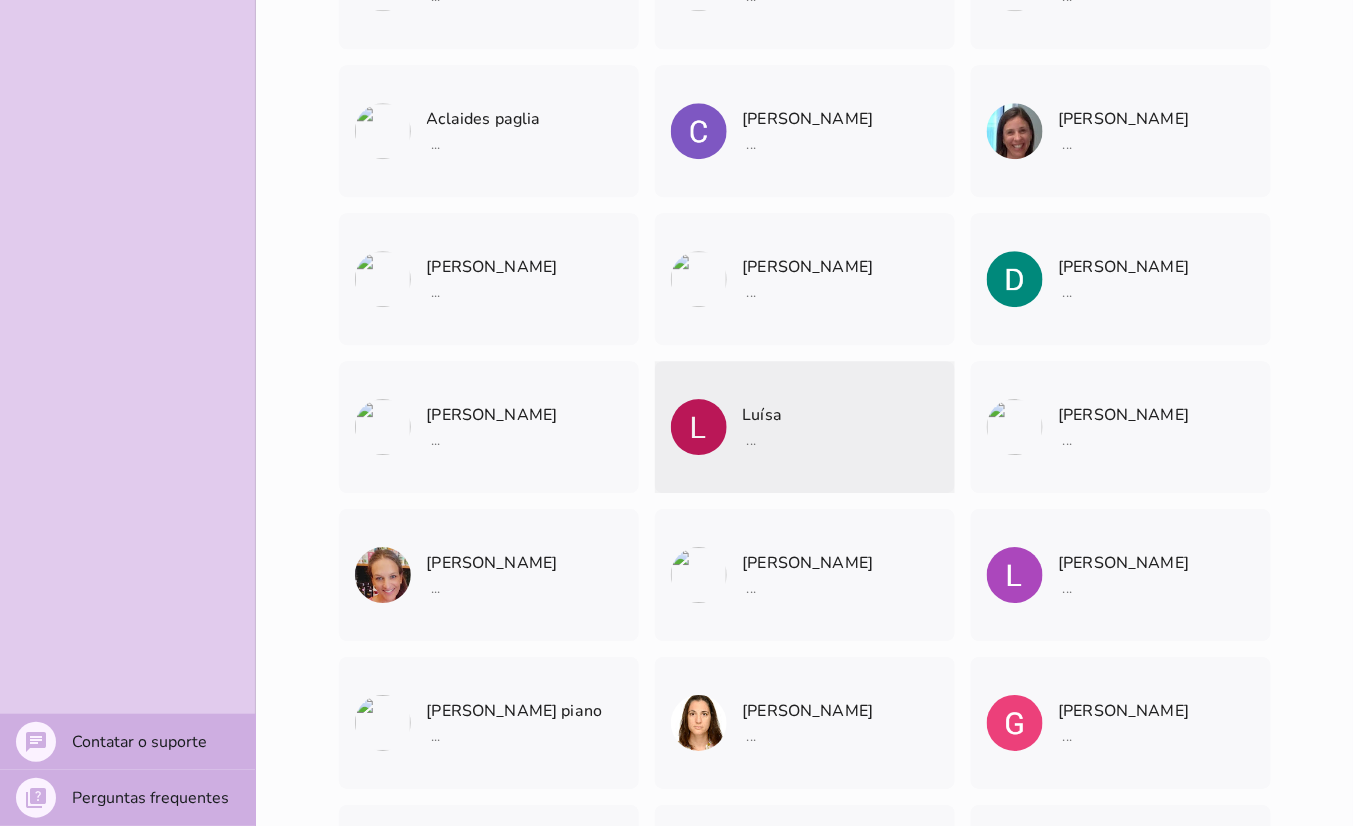 click on "Luísa
...
Arquivar paciente
Quando você finalizar a terapia digital com um paciente, utilize esta
opção para arquivar os dados do seu paciente.
O que muda?
Ao arquivar um paciente ele deixará de aparecer na listagem de
pacientes.
Caso queira visualizar ele novamente você deverá ir na opção 'mostrar
pacientes arquivados e convidados', logo a cima nos três pontinhos
(⋮).
Me ajude a entender como foi a terapia com  [PERSON_NAME]  para
arquivar?
Entender como suas conduta funciona nos ajuda a adaptar o BeCare
para suas necessidades.
[PERSON_NAME]  abandonou a terapia
Parou de comparecer nas consultas" 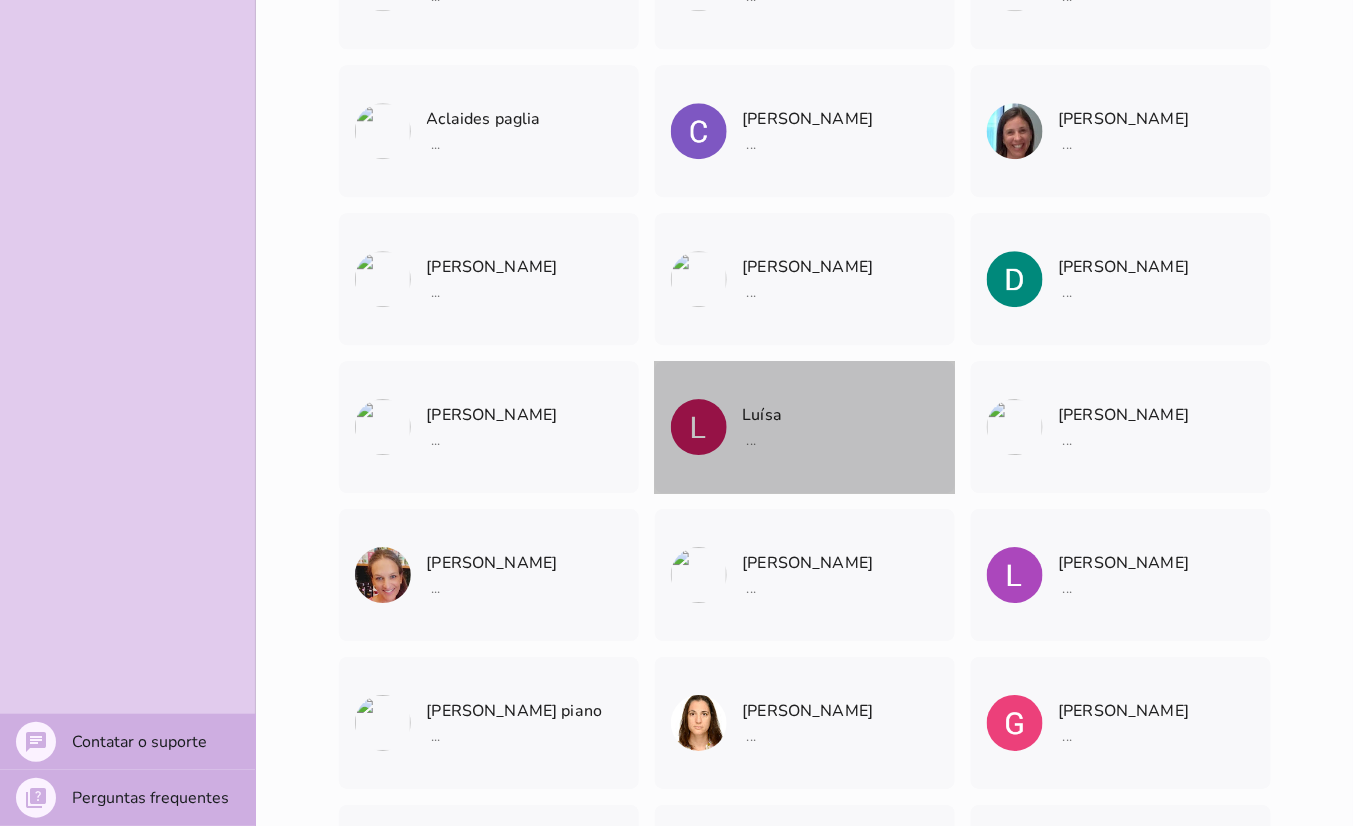 click on "Luísa
...
Arquivar paciente
Quando você finalizar a terapia digital com um paciente, utilize esta
opção para arquivar os dados do seu paciente.
O que muda?
Ao arquivar um paciente ele deixará de aparecer na listagem de
pacientes.
Caso queira visualizar ele novamente você deverá ir na opção 'mostrar
pacientes arquivados e convidados', logo a cima nos três pontinhos
(⋮).
Me ajude a entender como foi a terapia com  [PERSON_NAME]  para
arquivar?
Entender como suas conduta funciona nos ajuda a adaptar o BeCare
para suas necessidades.
[PERSON_NAME]  abandonou a terapia
Parou de comparecer nas consultas" 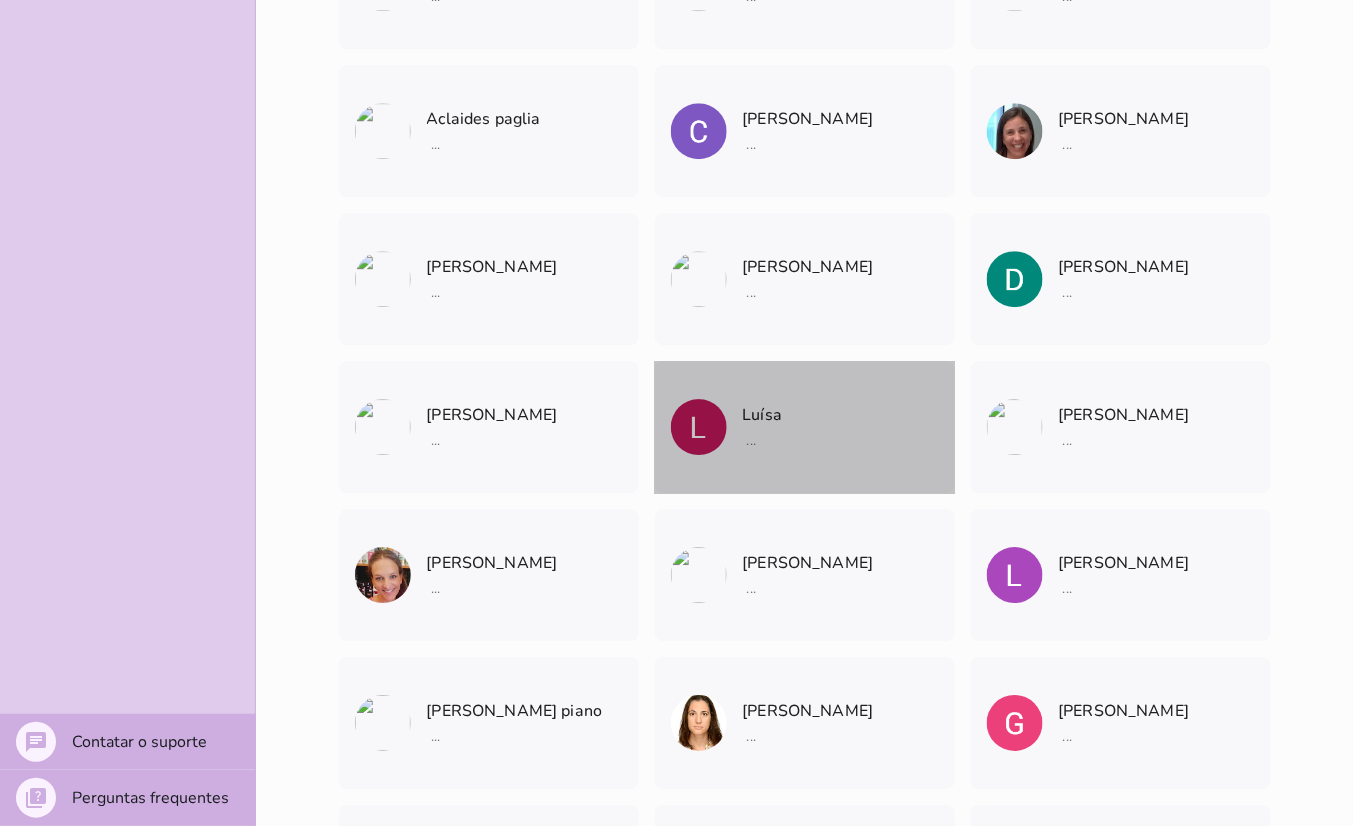 click on "Luísa
...
Arquivar paciente
Quando você finalizar a terapia digital com um paciente, utilize esta
opção para arquivar os dados do seu paciente.
O que muda?
Ao arquivar um paciente ele deixará de aparecer na listagem de
pacientes.
Caso queira visualizar ele novamente você deverá ir na opção 'mostrar
pacientes arquivados e convidados', logo a cima nos três pontinhos
(⋮).
Me ajude a entender como foi a terapia com  [PERSON_NAME]  para
arquivar?
Entender como suas conduta funciona nos ajuda a adaptar o BeCare
para suas necessidades.
[PERSON_NAME]  abandonou a terapia
Parou de comparecer nas consultas" 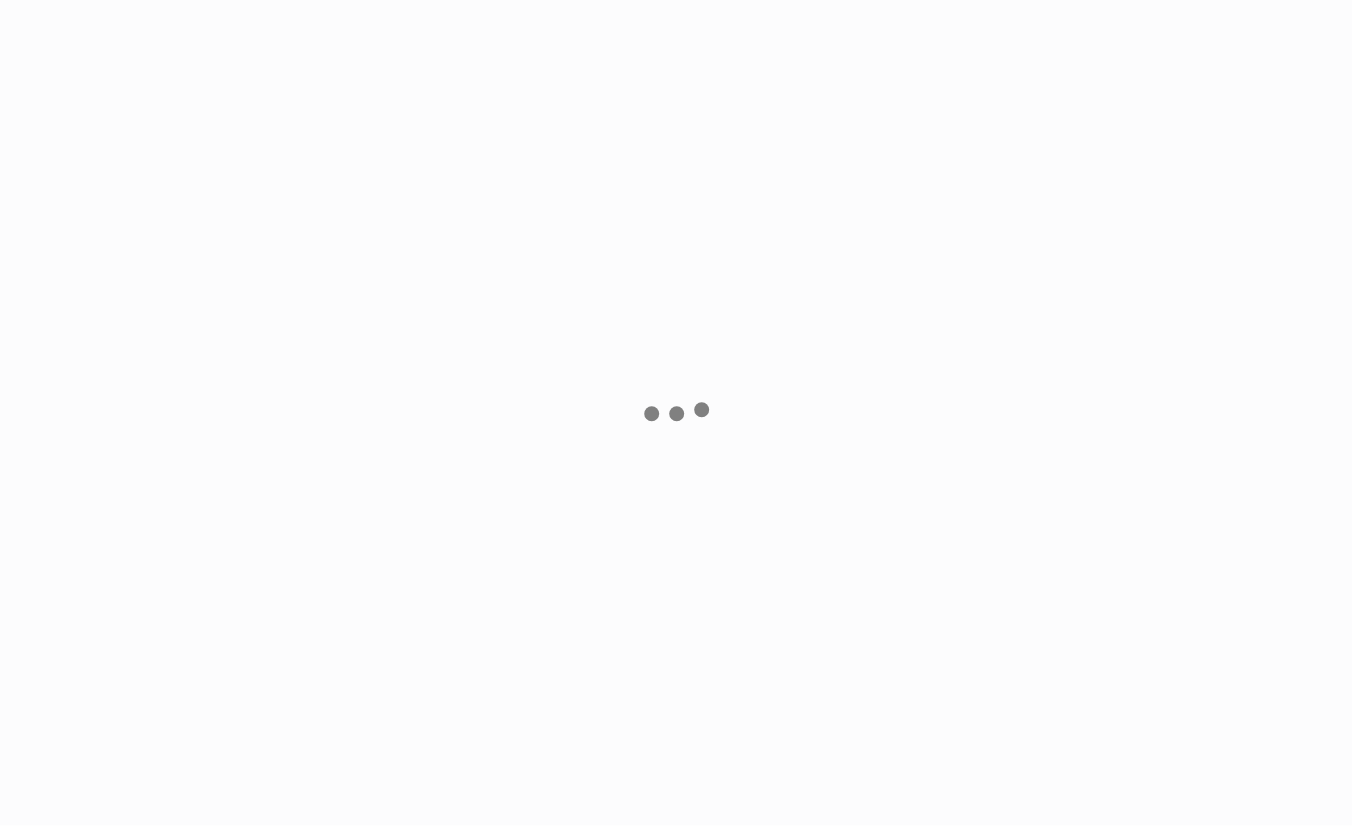 scroll, scrollTop: 0, scrollLeft: 0, axis: both 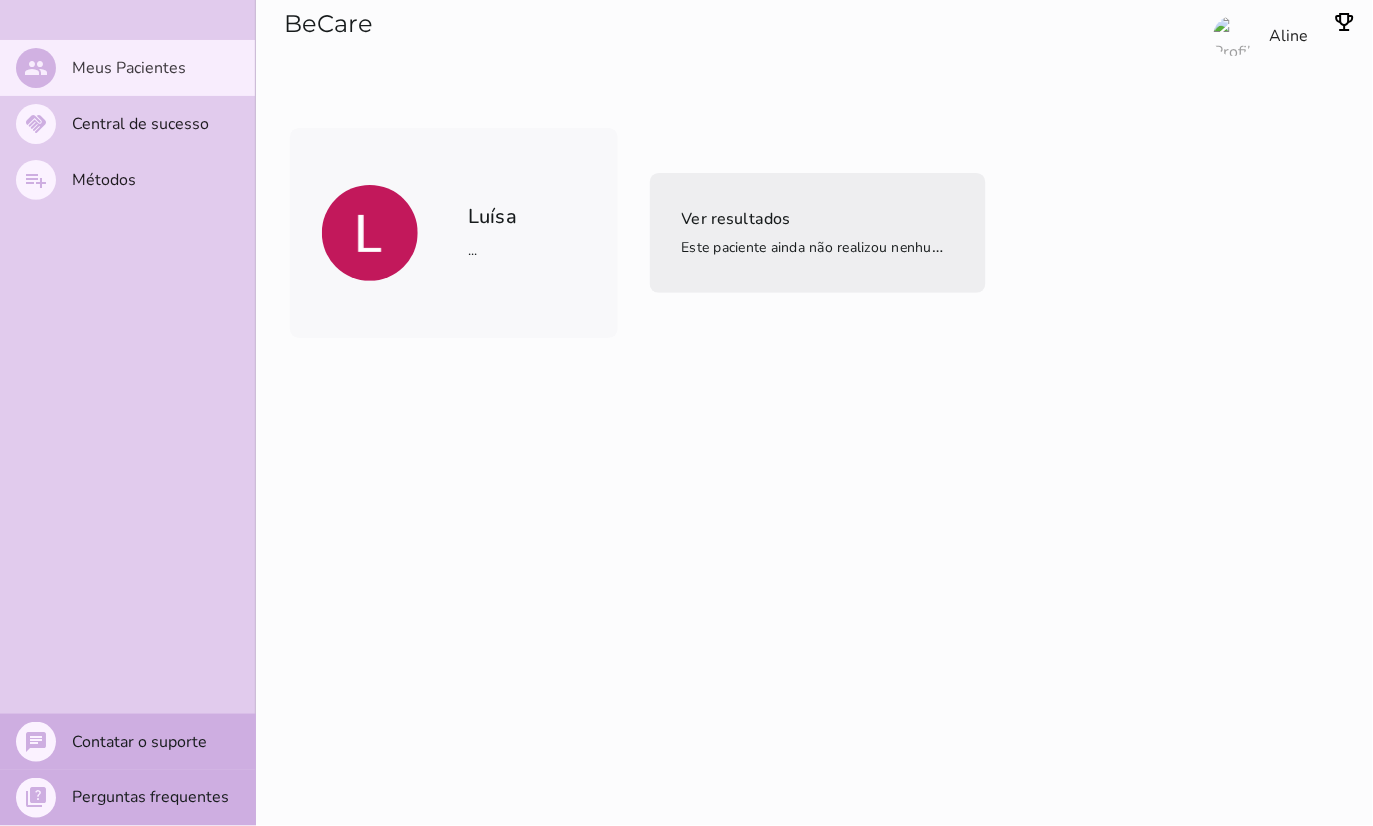 click on "Este paciente ainda não realizou nenhum teste no N Sinais." at bounding box center [872, 247] 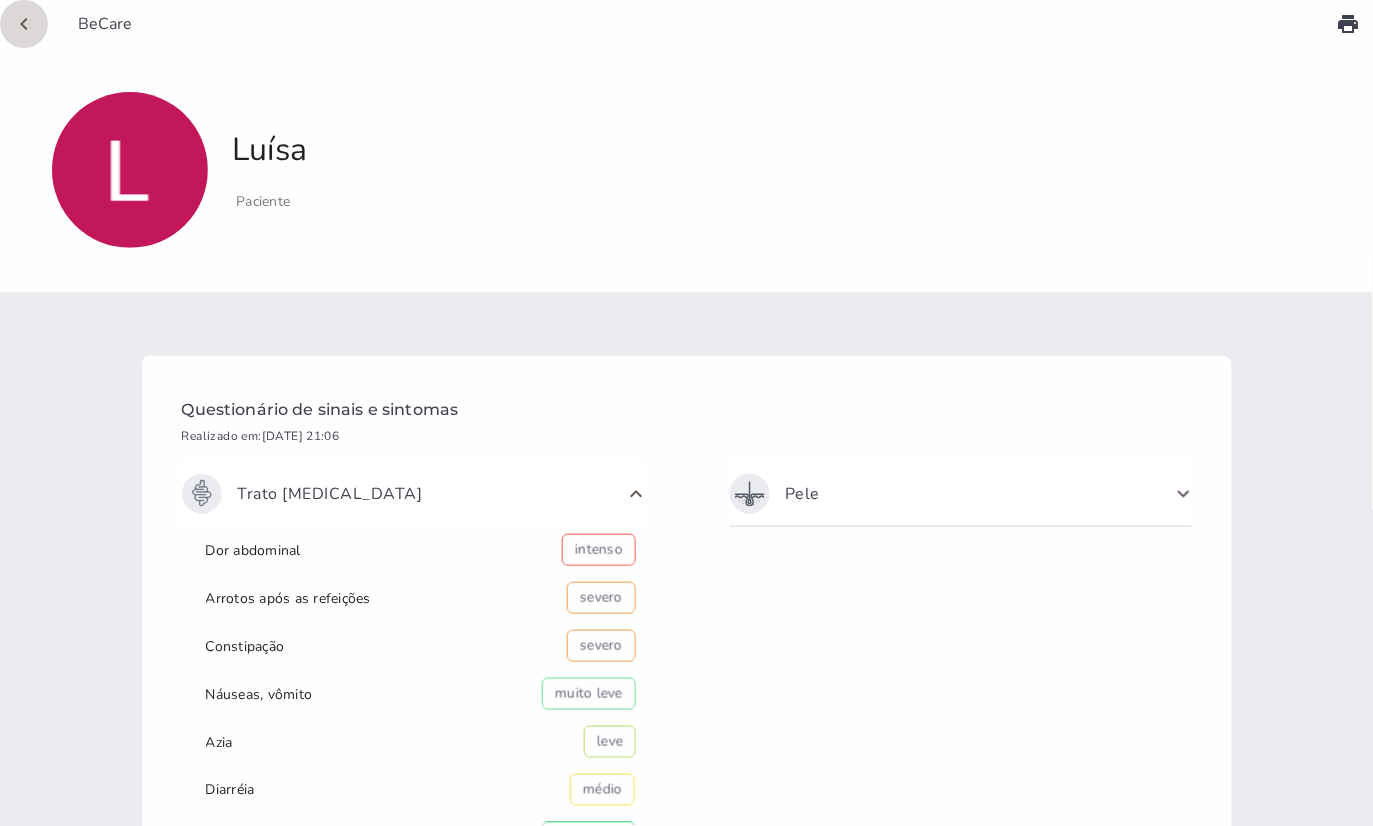 click on "chevron_left" 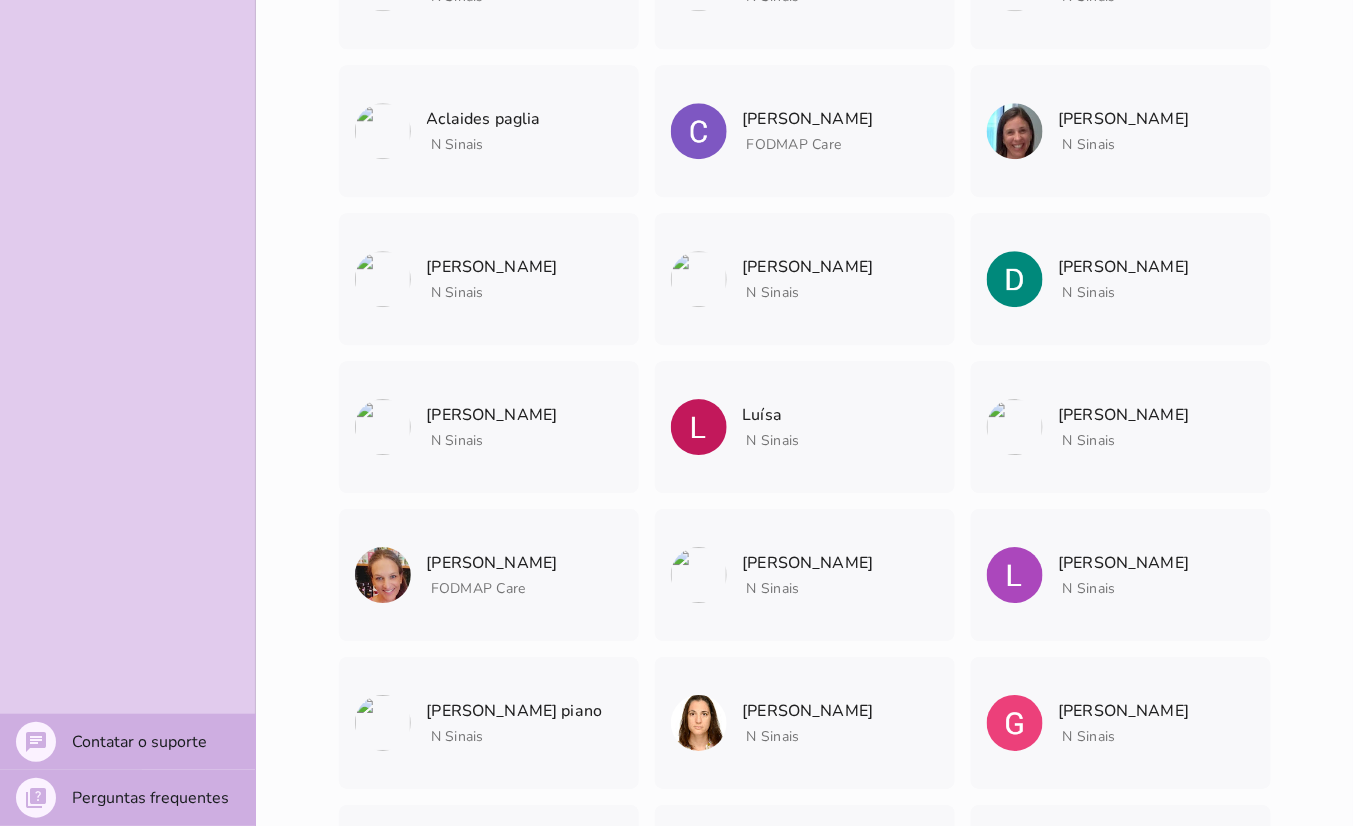 scroll, scrollTop: 2480, scrollLeft: 0, axis: vertical 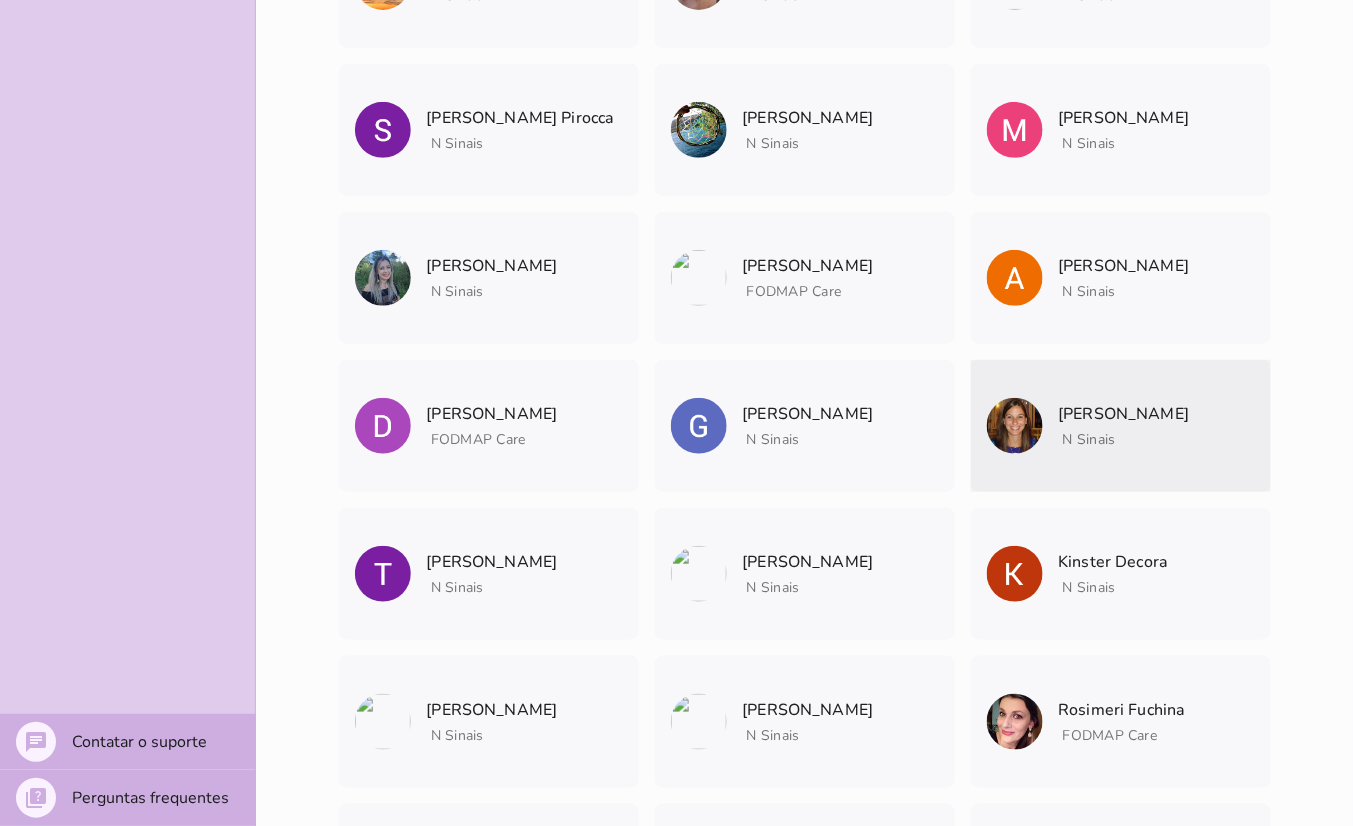 click on "[PERSON_NAME]" 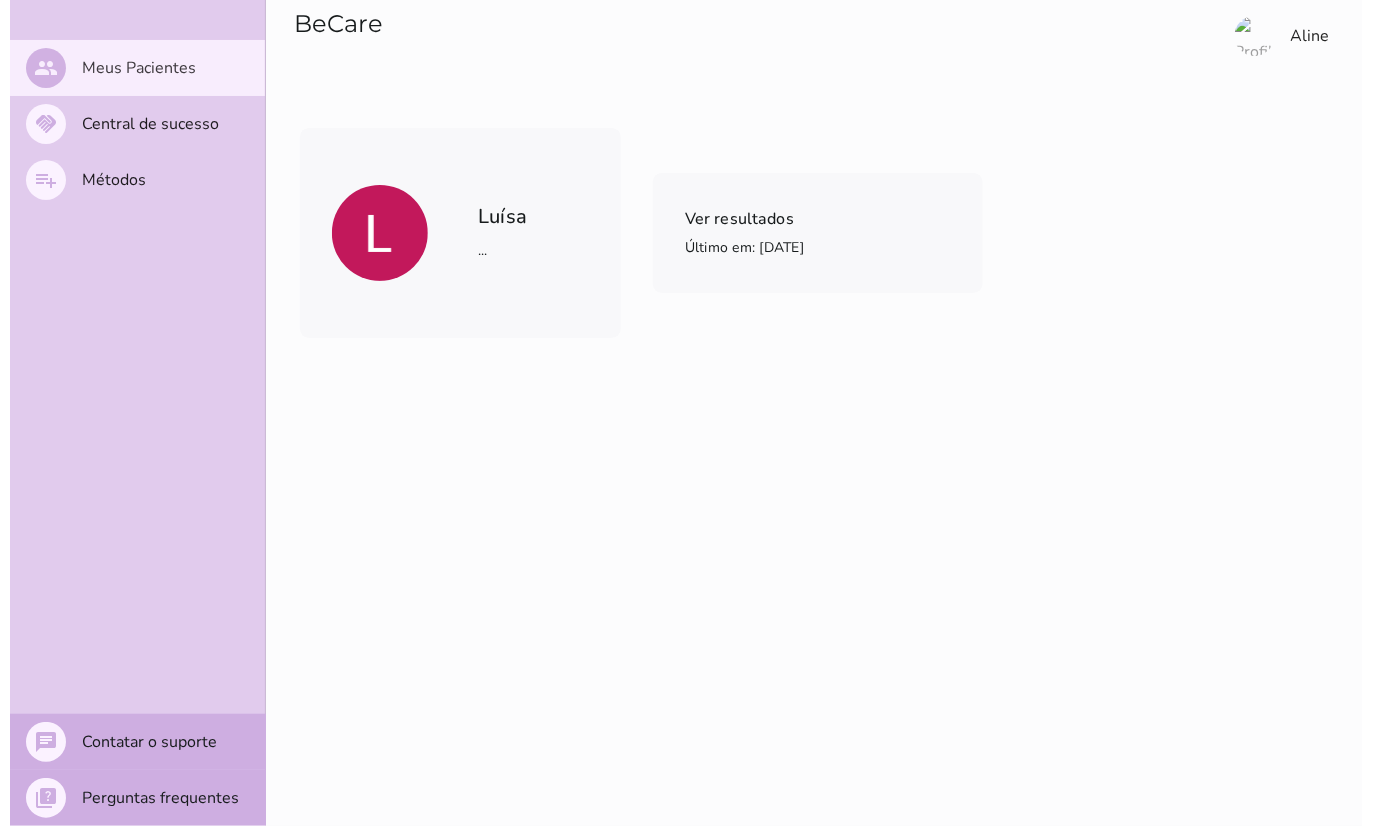 scroll, scrollTop: 0, scrollLeft: 0, axis: both 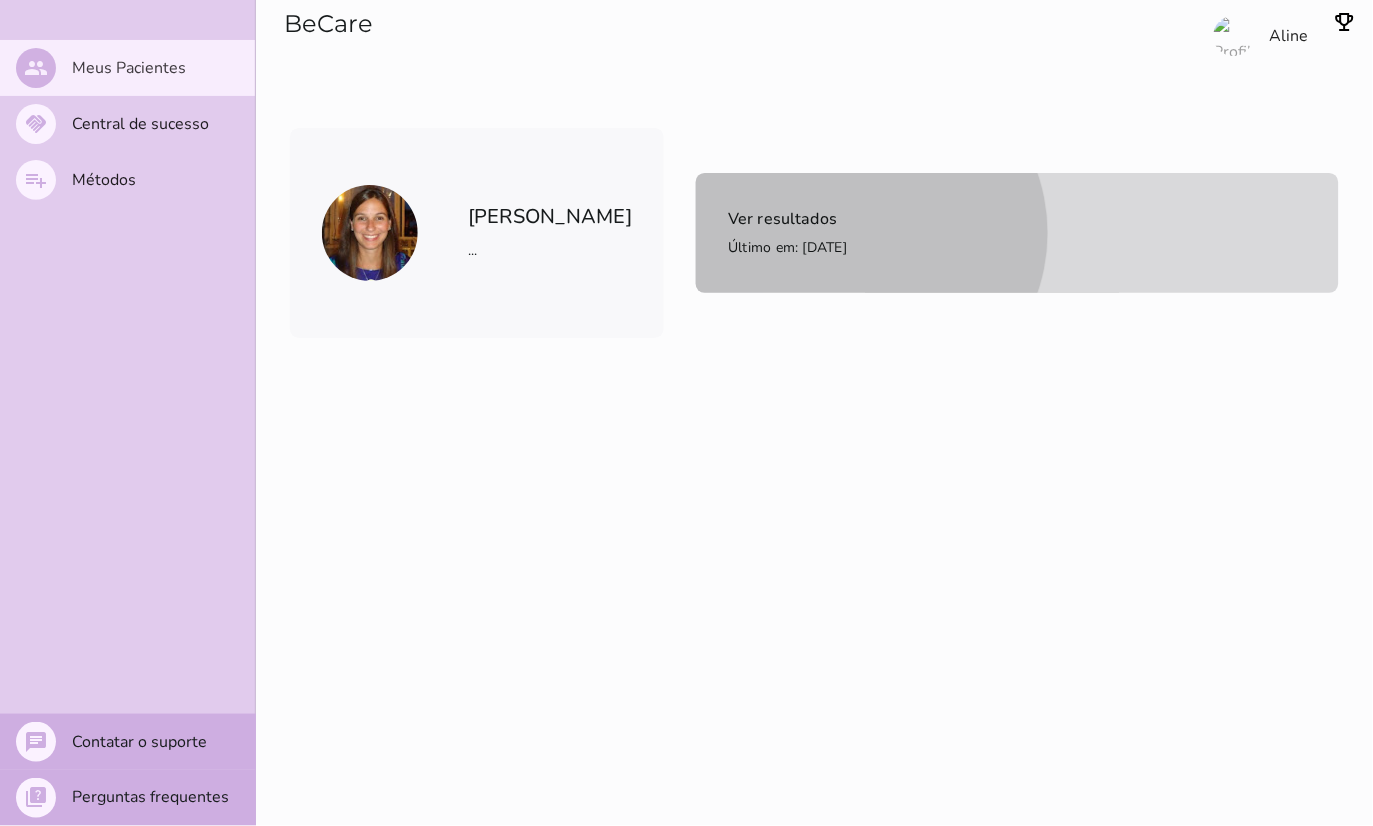 click on "Último em: [DATE]" at bounding box center [787, 247] 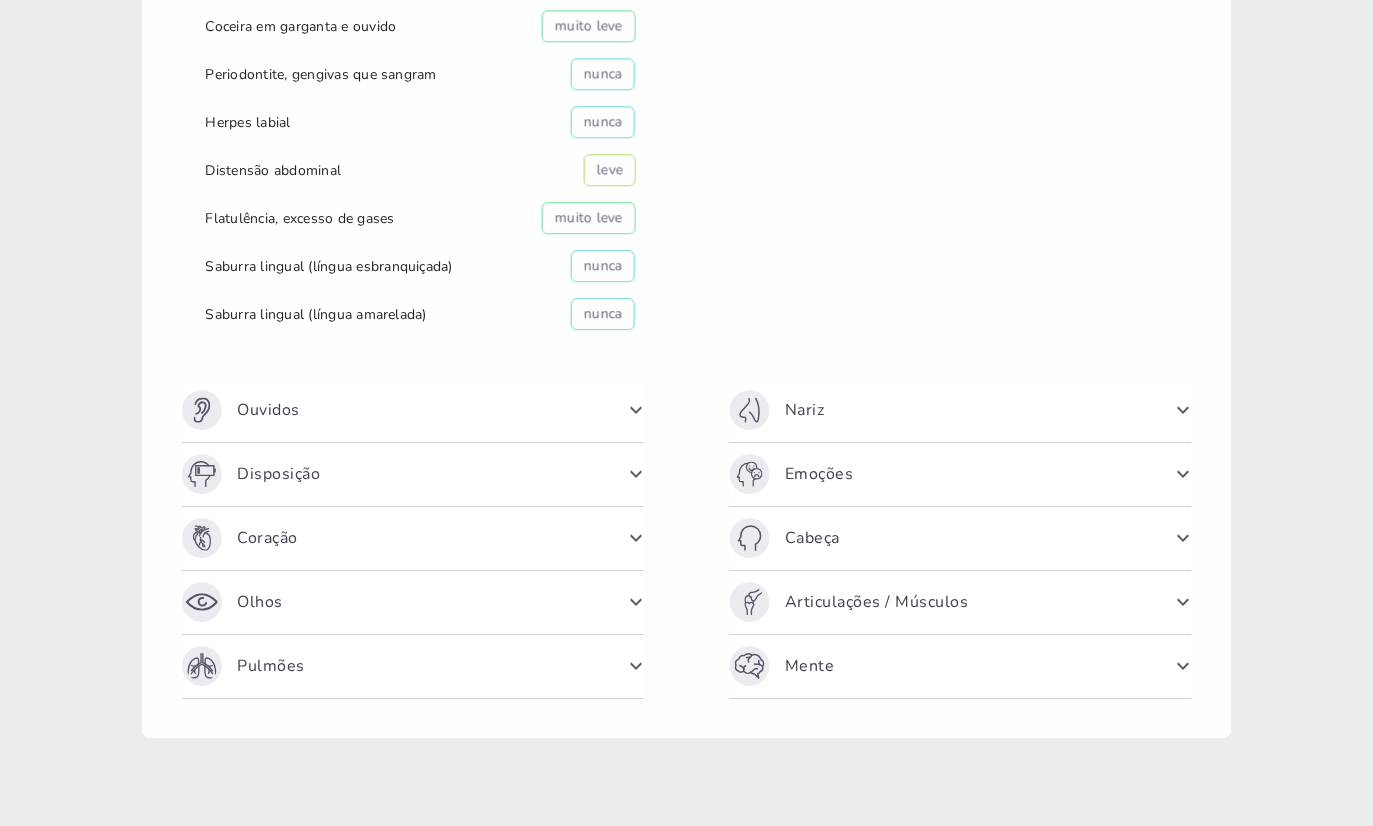 scroll, scrollTop: 1016, scrollLeft: 0, axis: vertical 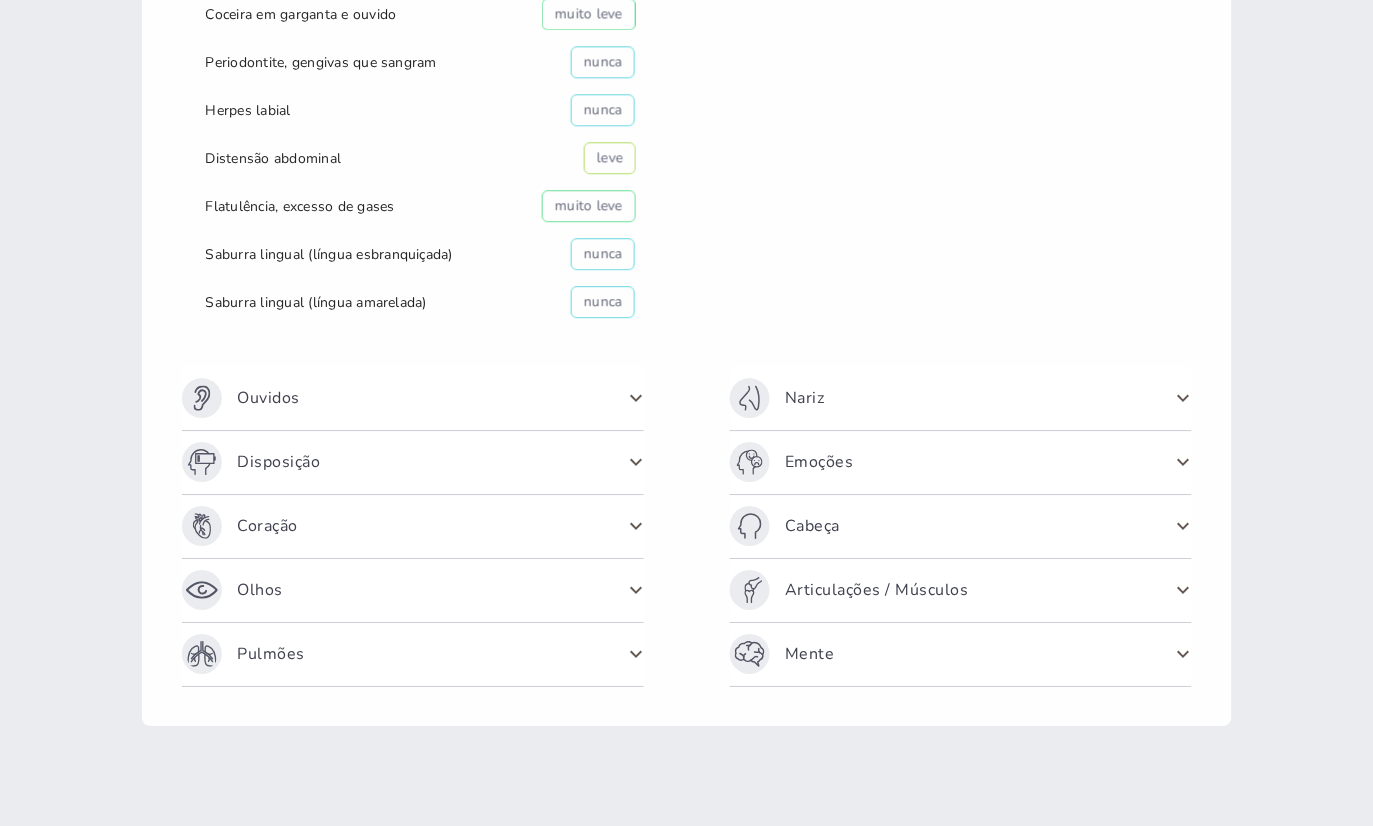 click on "Disposição" 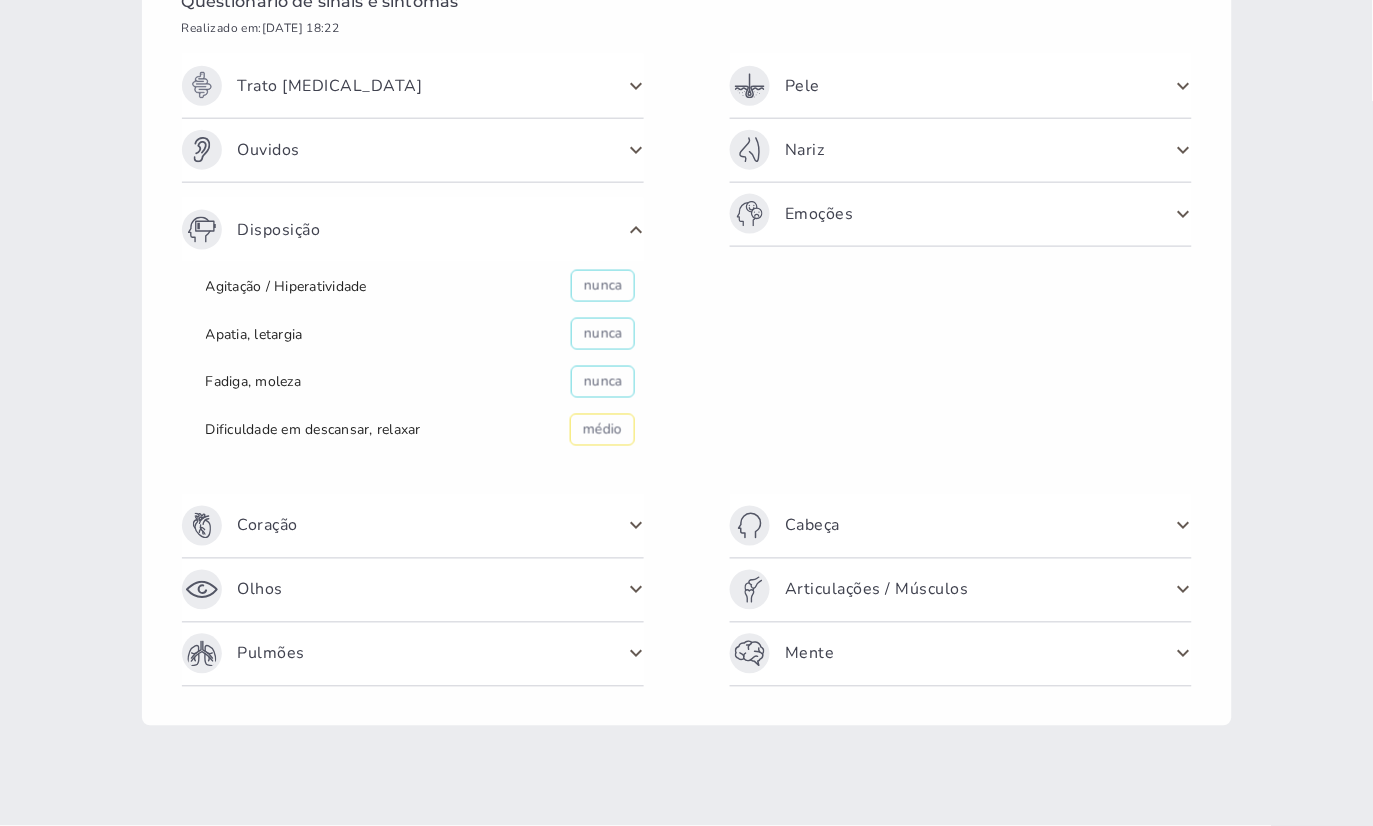 scroll, scrollTop: 408, scrollLeft: 0, axis: vertical 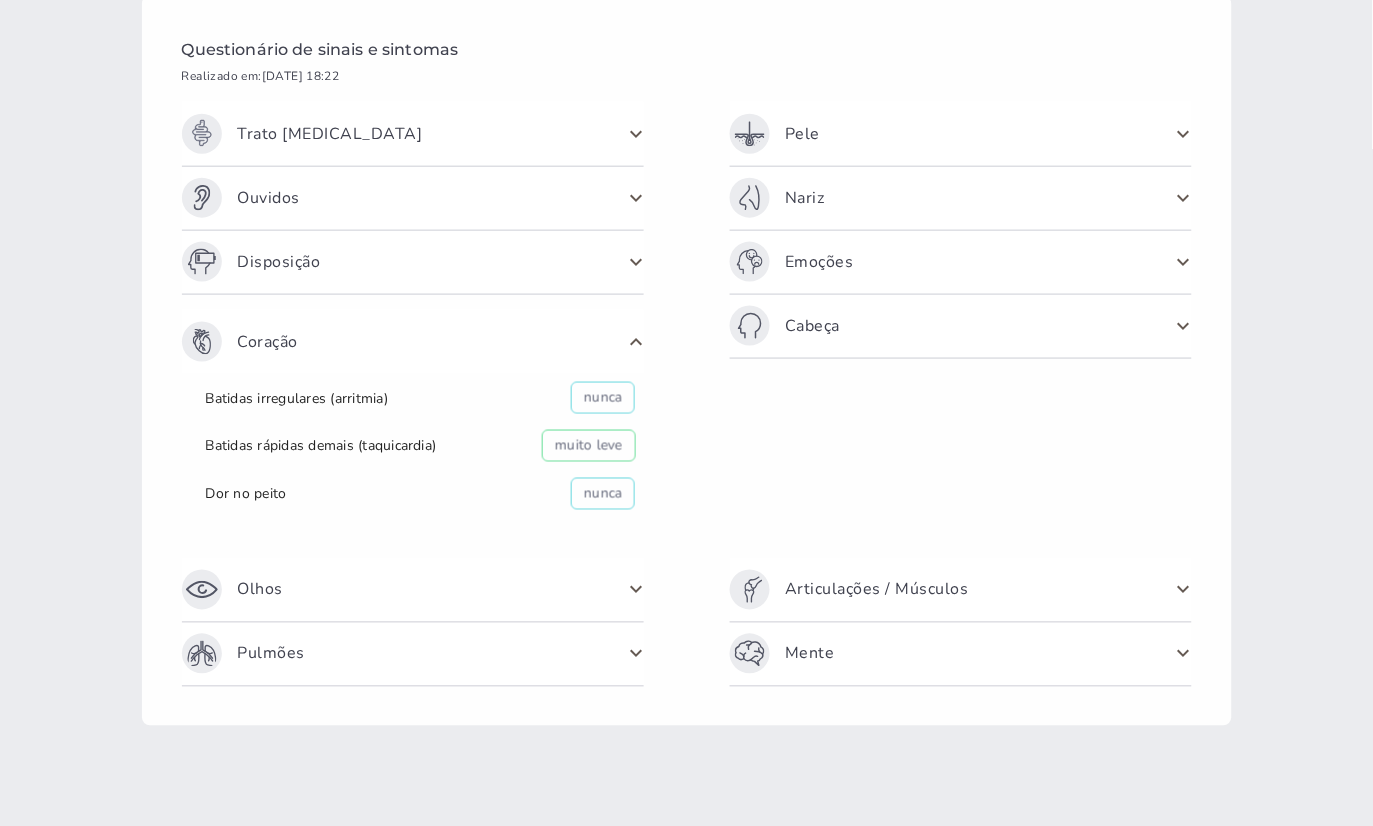 click on "Pulmões" 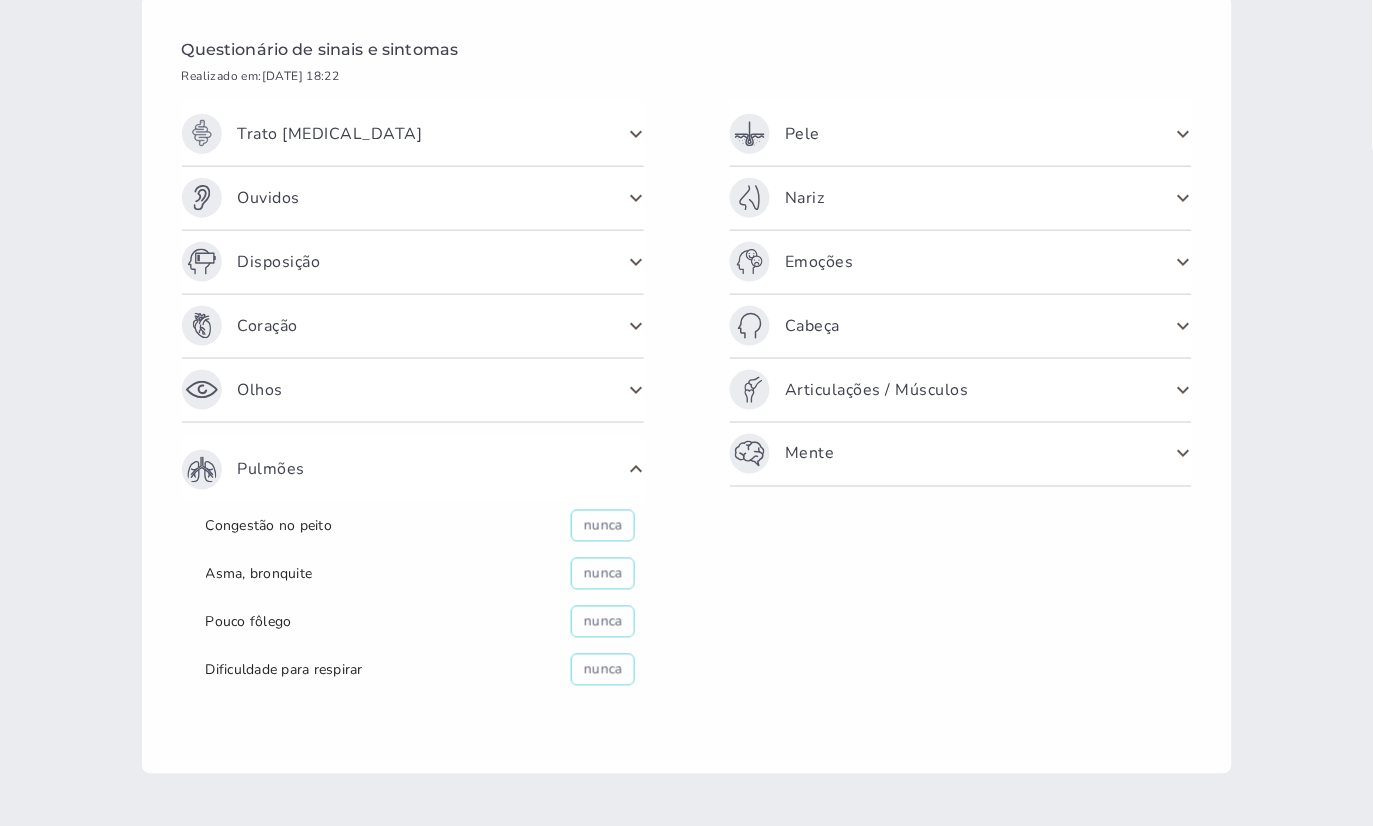 click on "Mente" 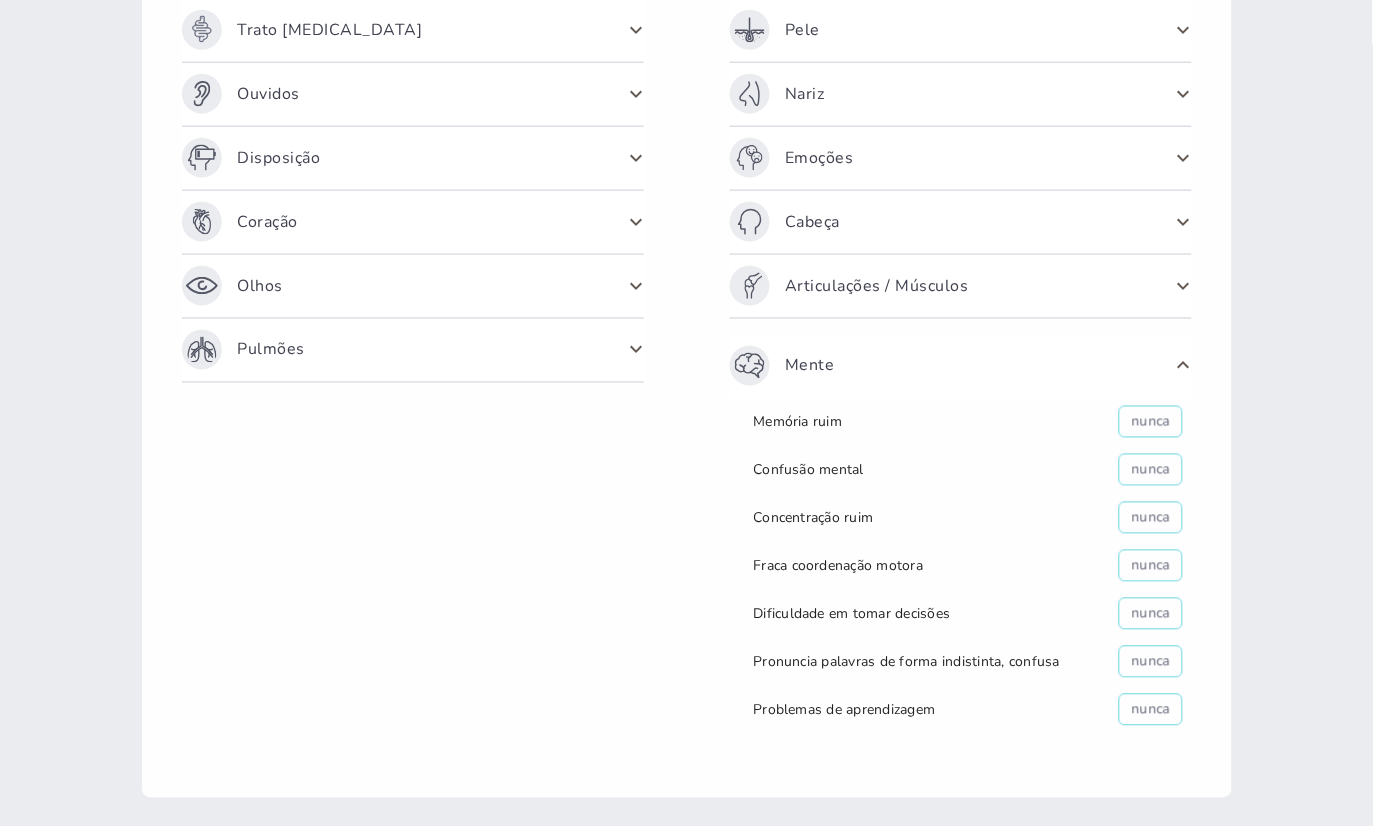 scroll, scrollTop: 536, scrollLeft: 0, axis: vertical 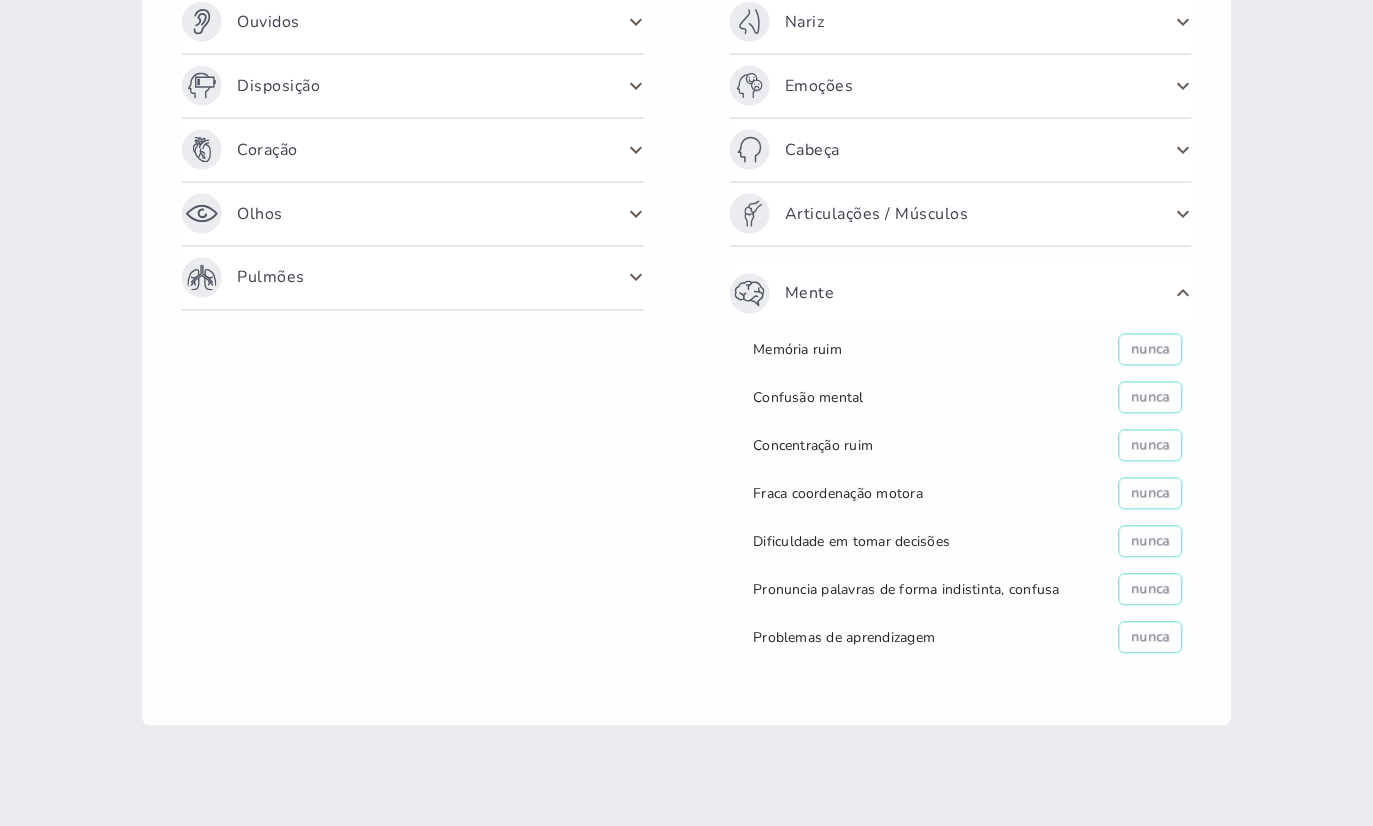 click 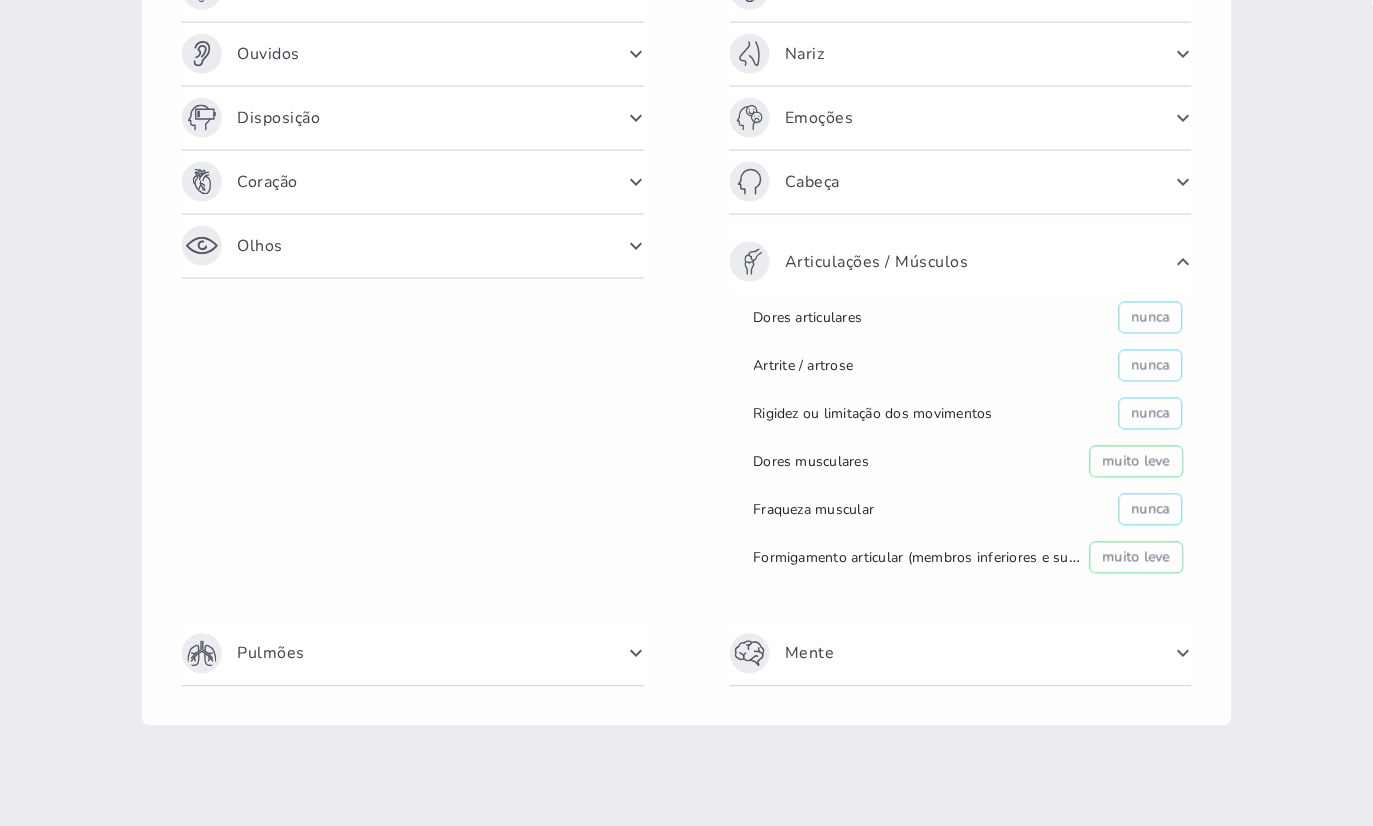 scroll, scrollTop: 0, scrollLeft: 0, axis: both 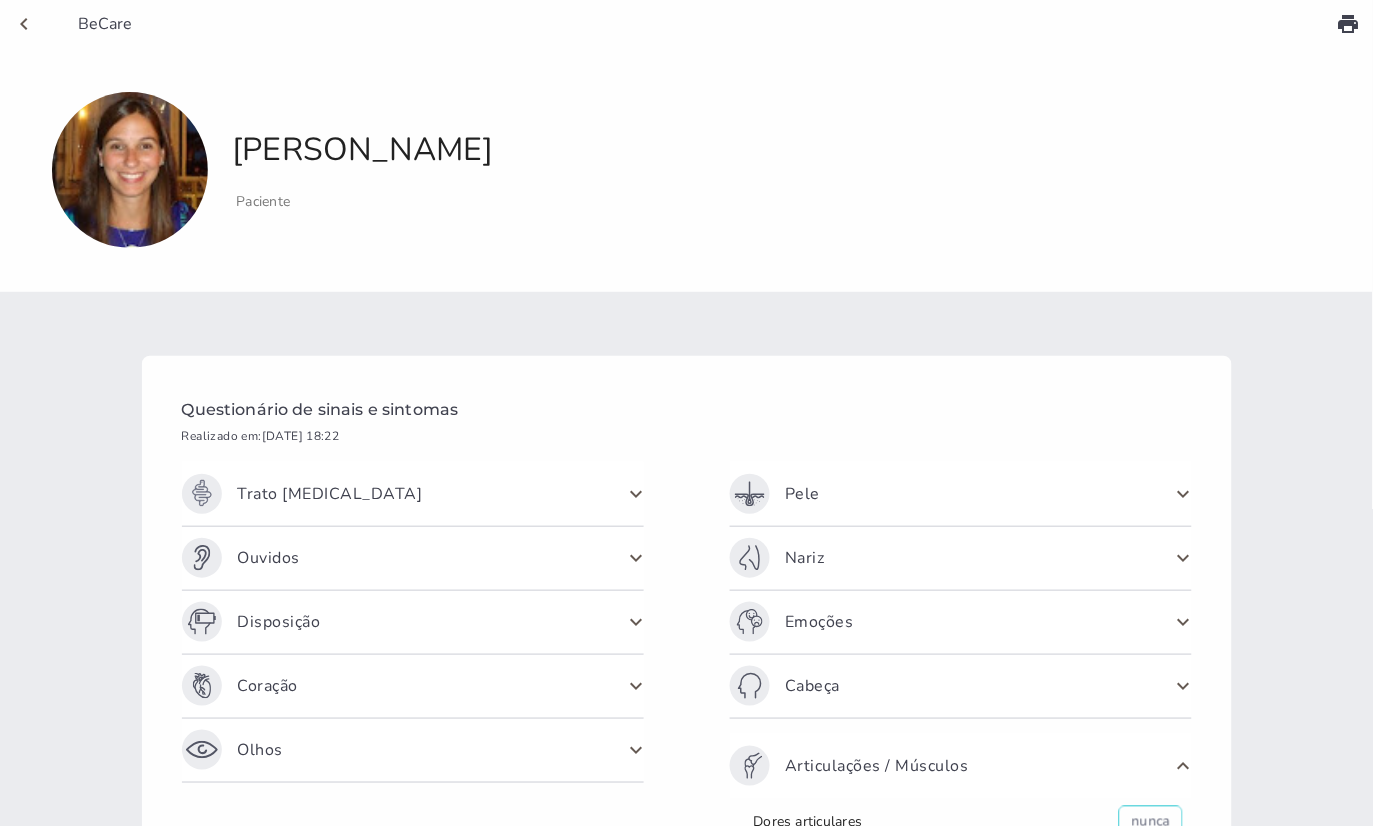 click 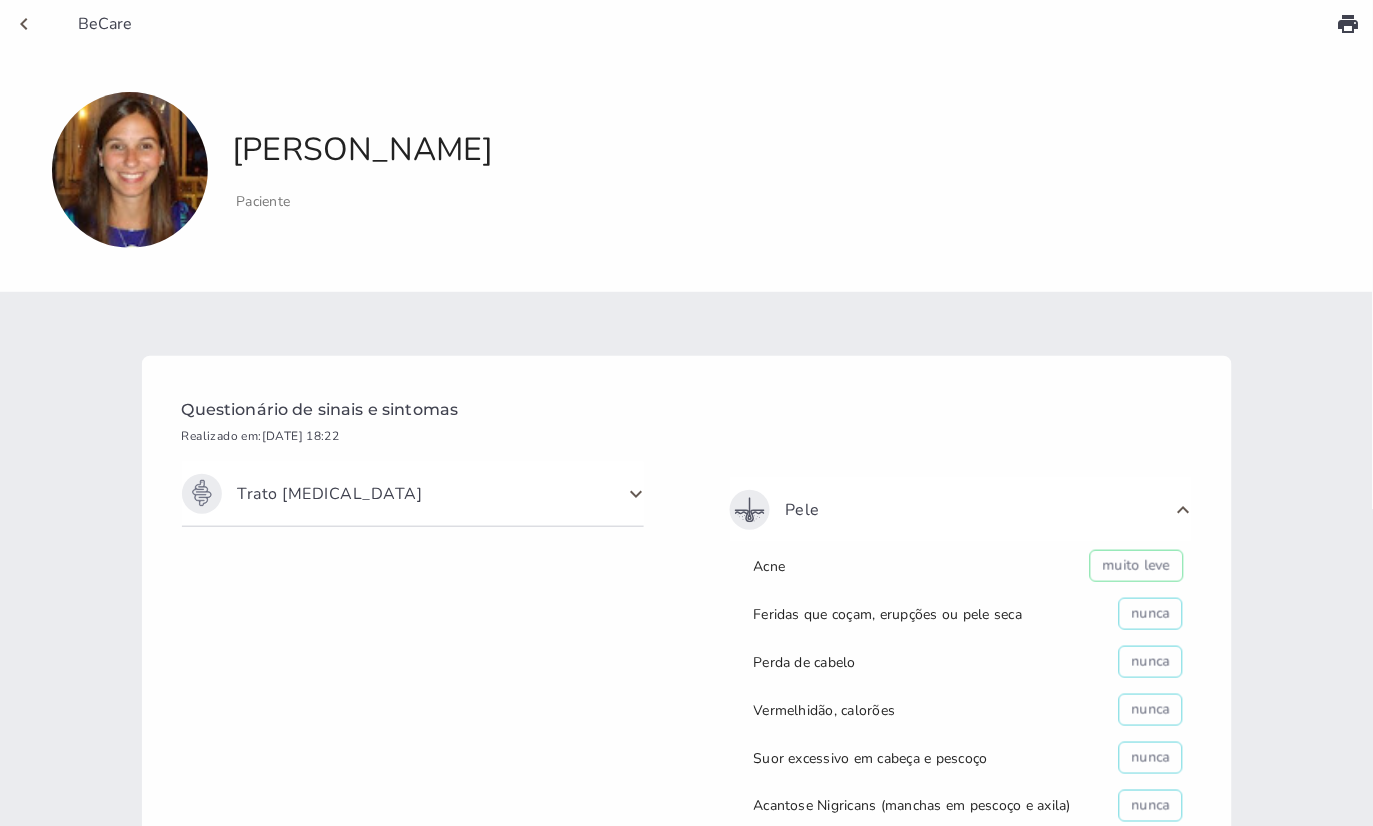 scroll, scrollTop: 696, scrollLeft: 0, axis: vertical 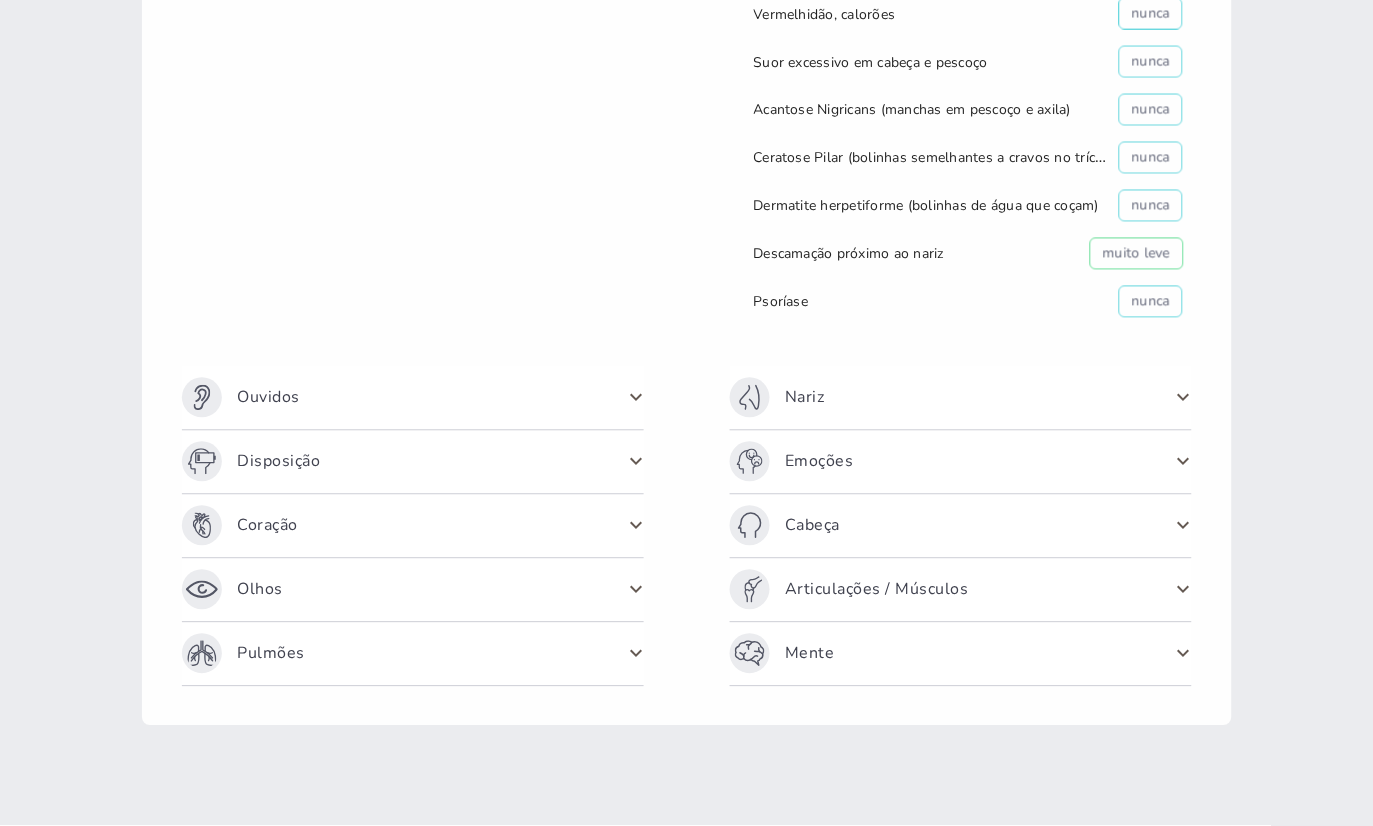 click 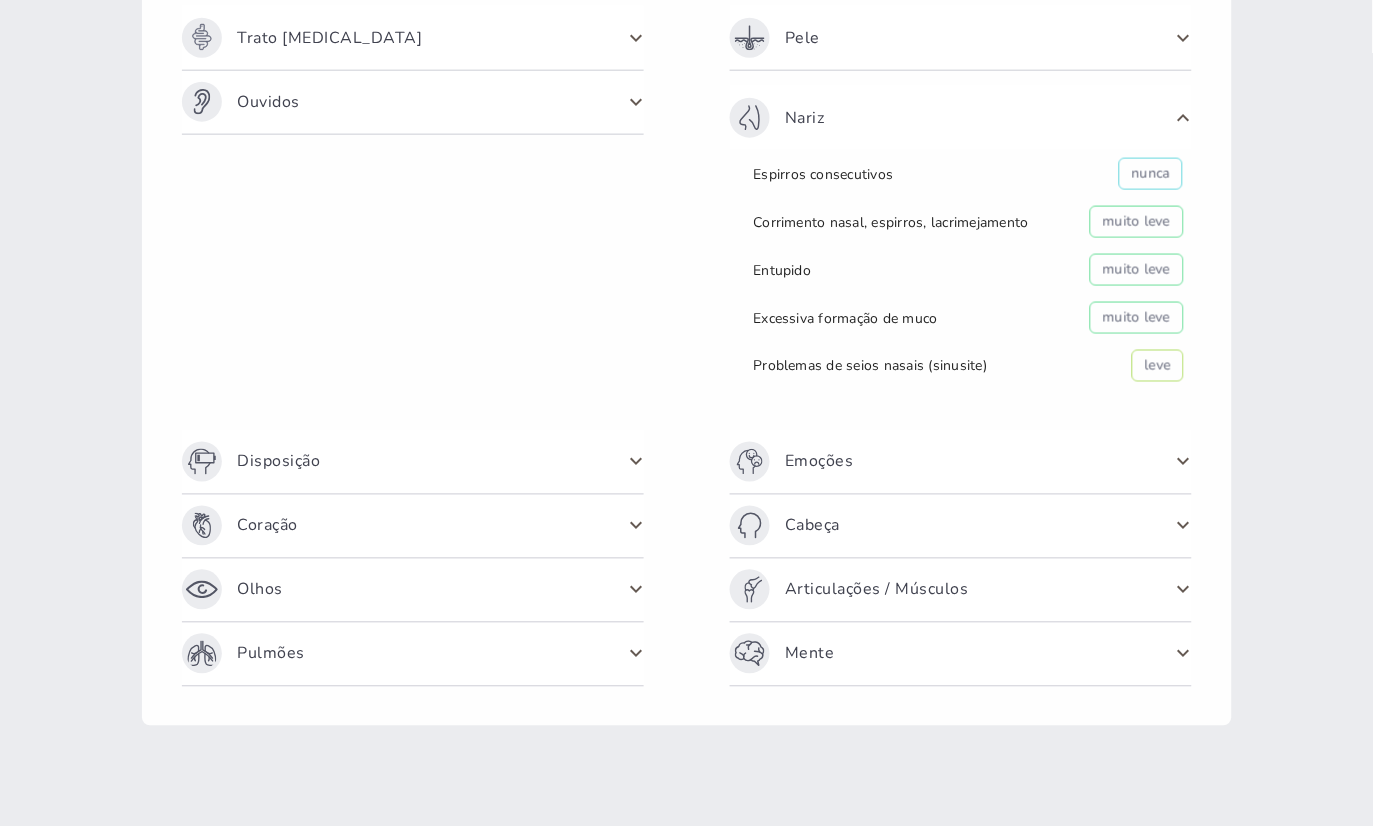 scroll, scrollTop: 456, scrollLeft: 0, axis: vertical 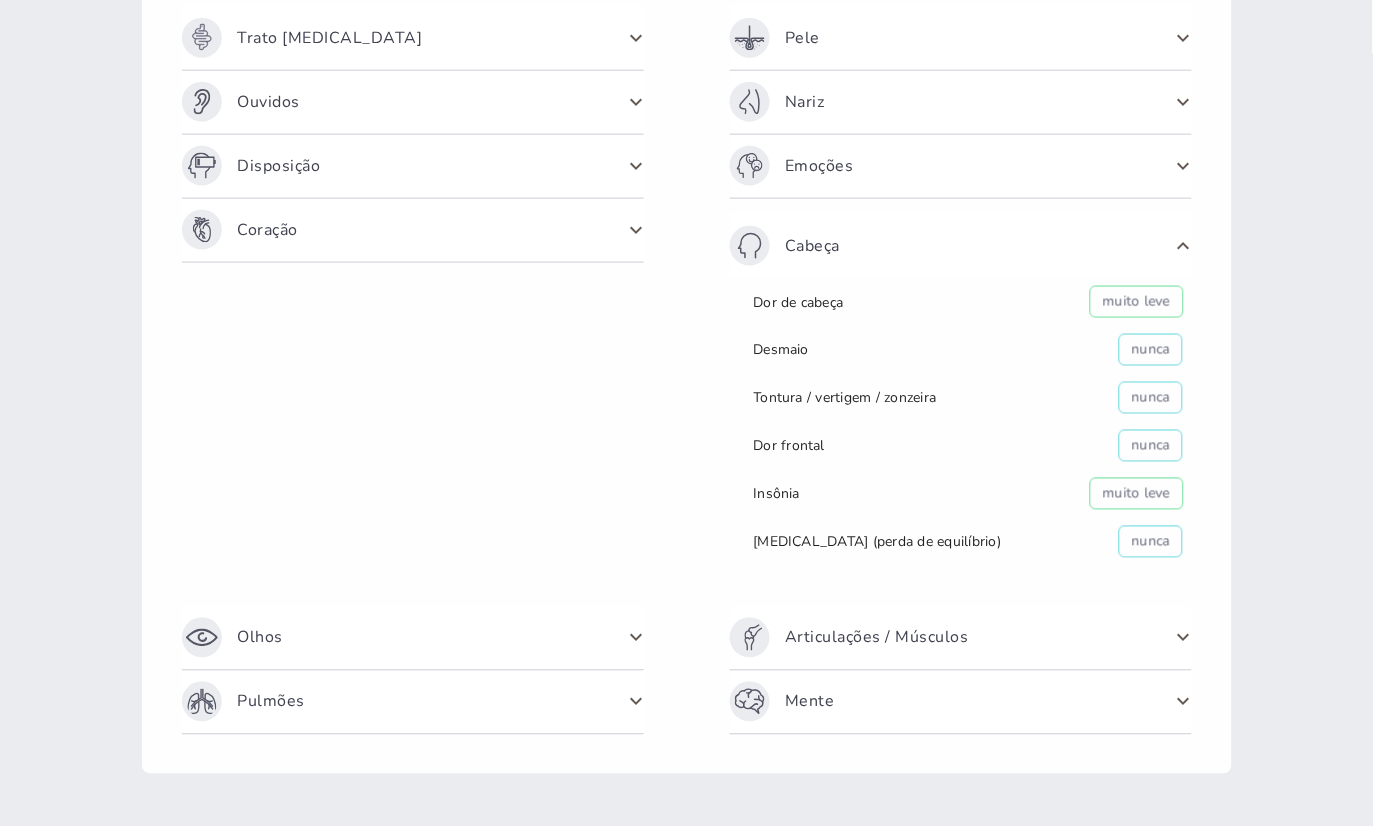 click 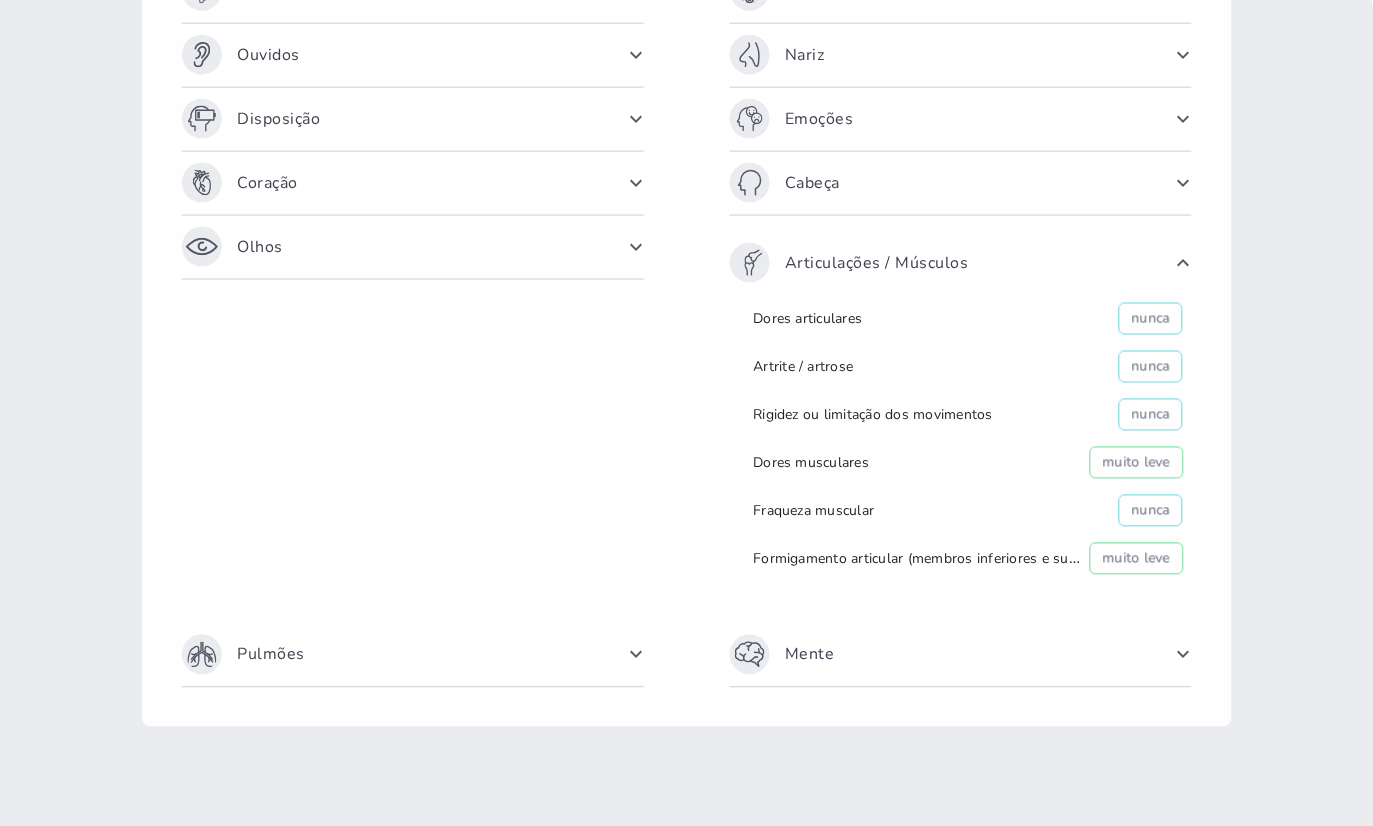 scroll, scrollTop: 504, scrollLeft: 0, axis: vertical 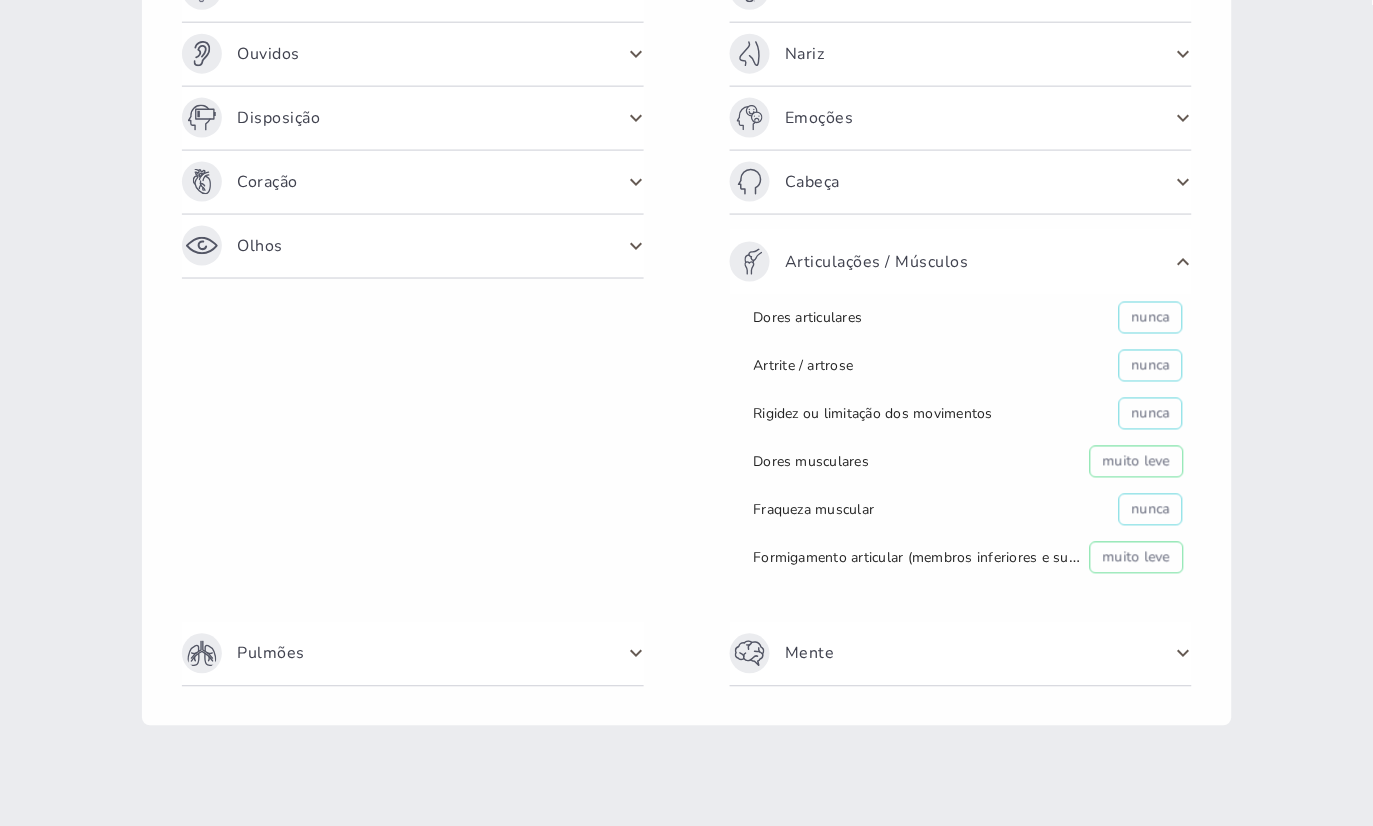 click on "Cabeça" 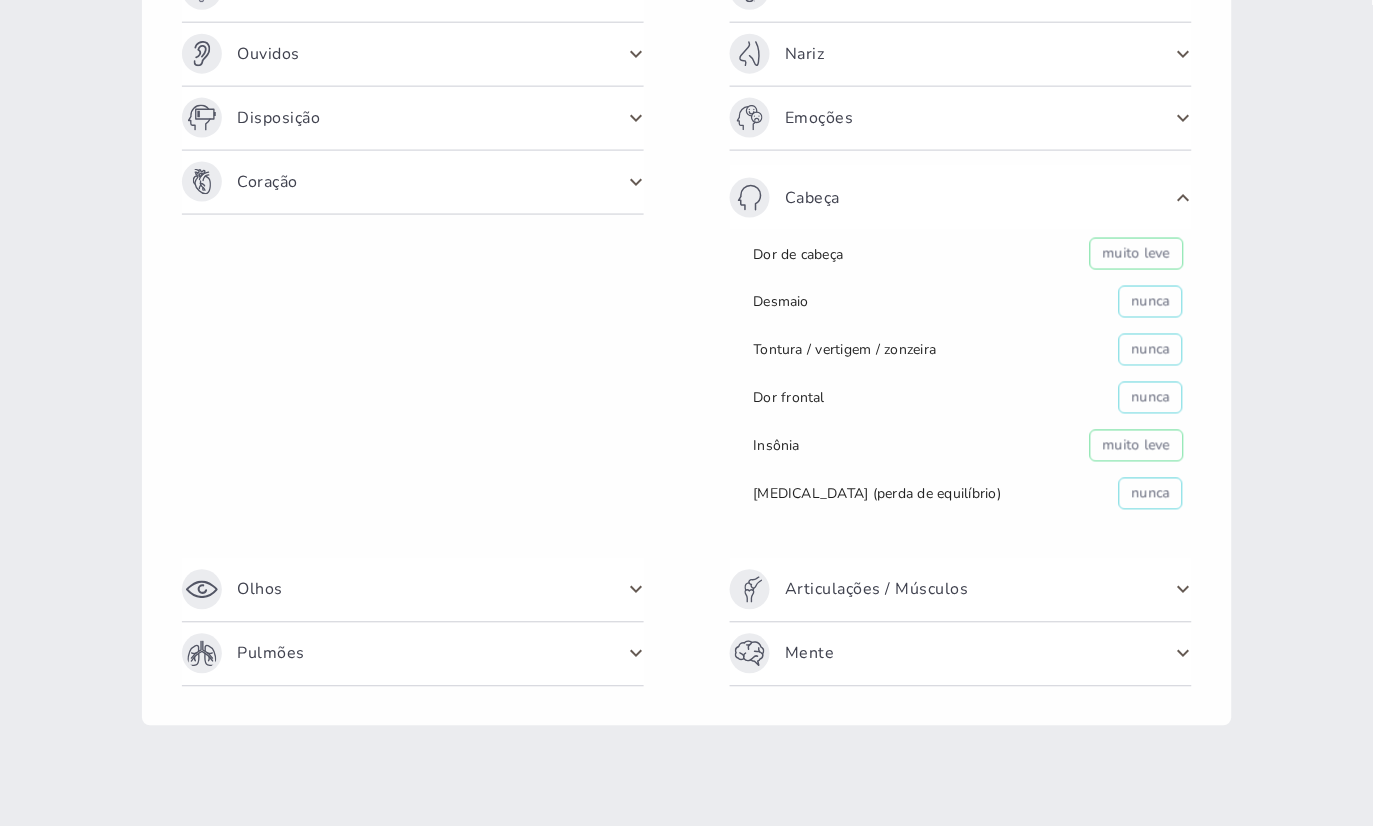 scroll, scrollTop: 0, scrollLeft: 0, axis: both 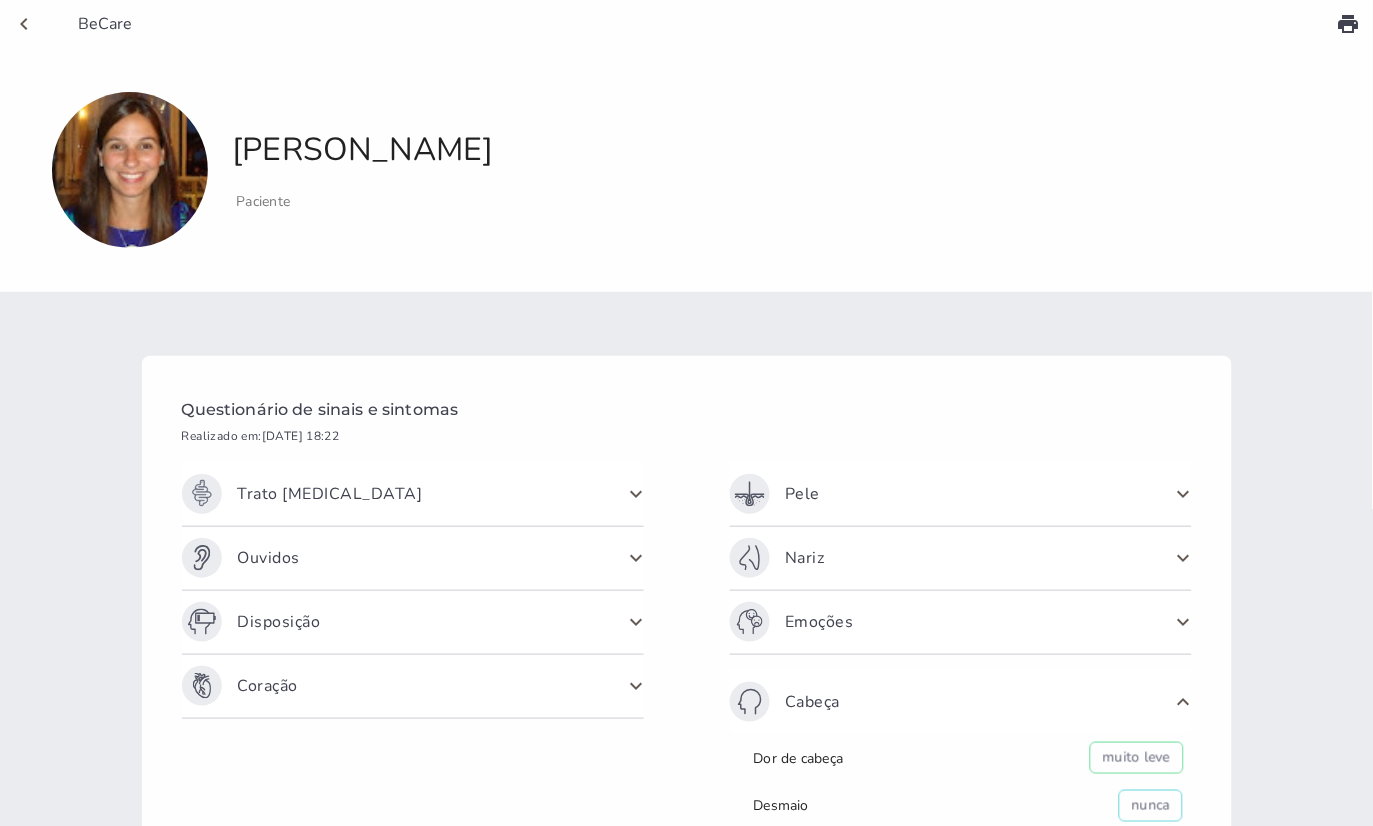 click on "Trato [MEDICAL_DATA]" 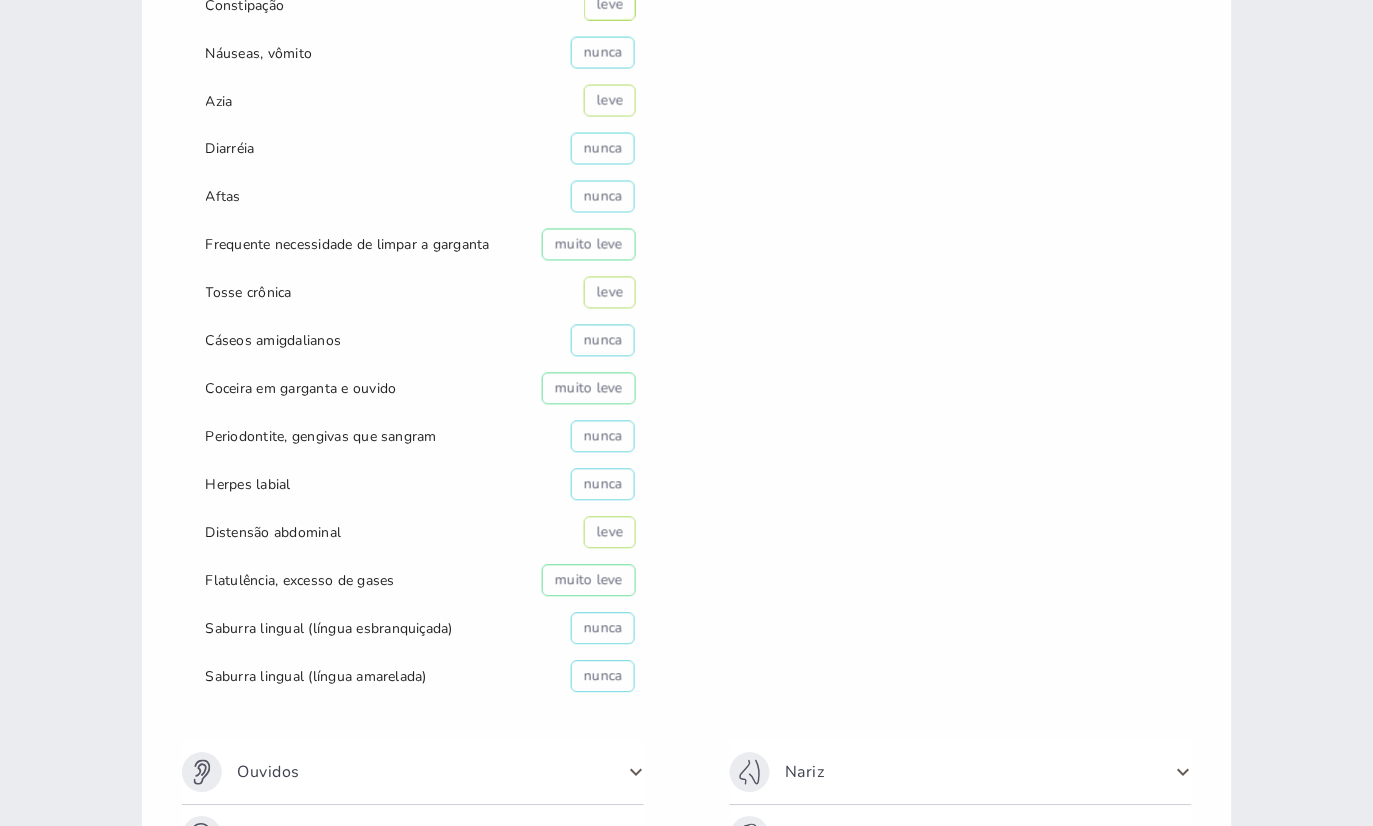 scroll, scrollTop: 973, scrollLeft: 0, axis: vertical 